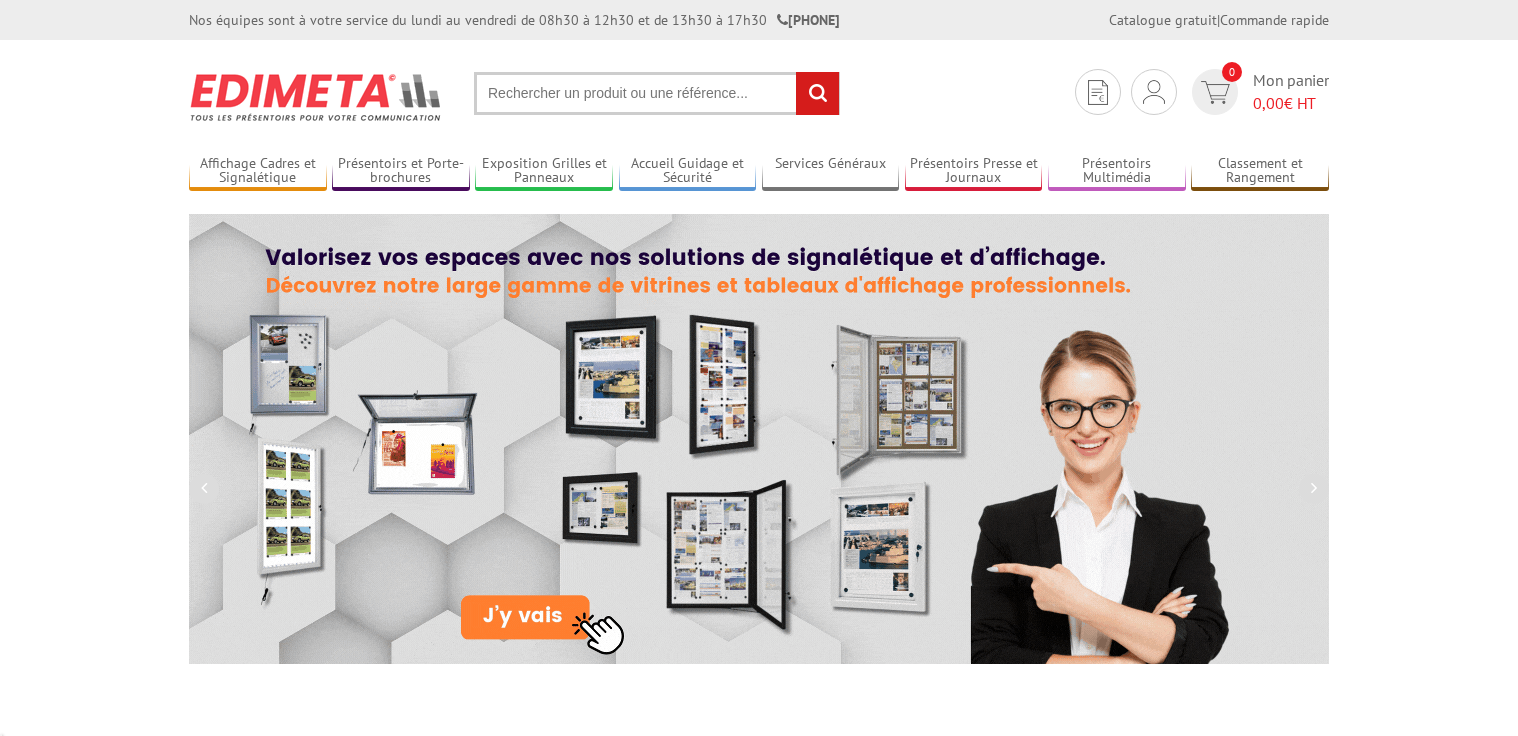 scroll, scrollTop: 0, scrollLeft: 0, axis: both 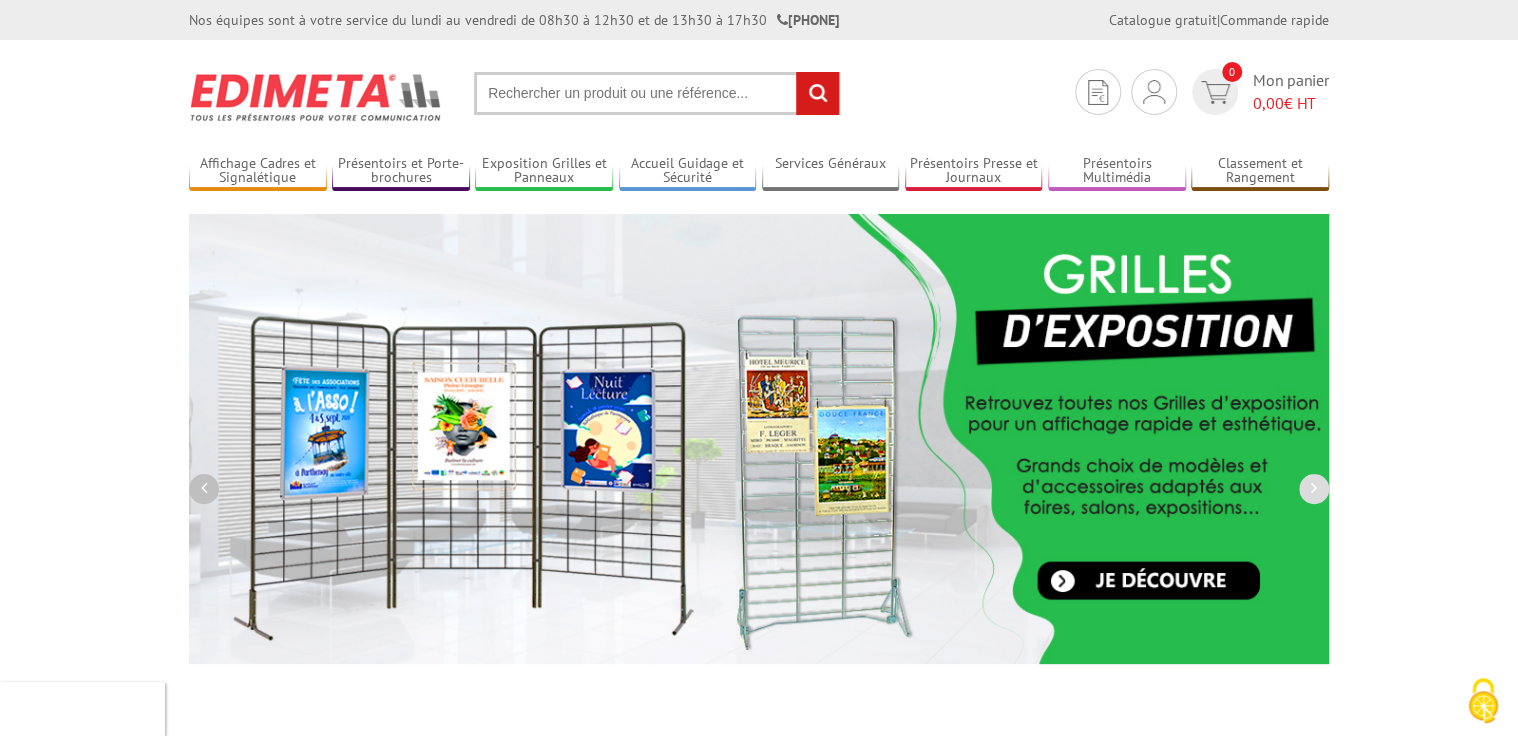 click at bounding box center [204, 489] 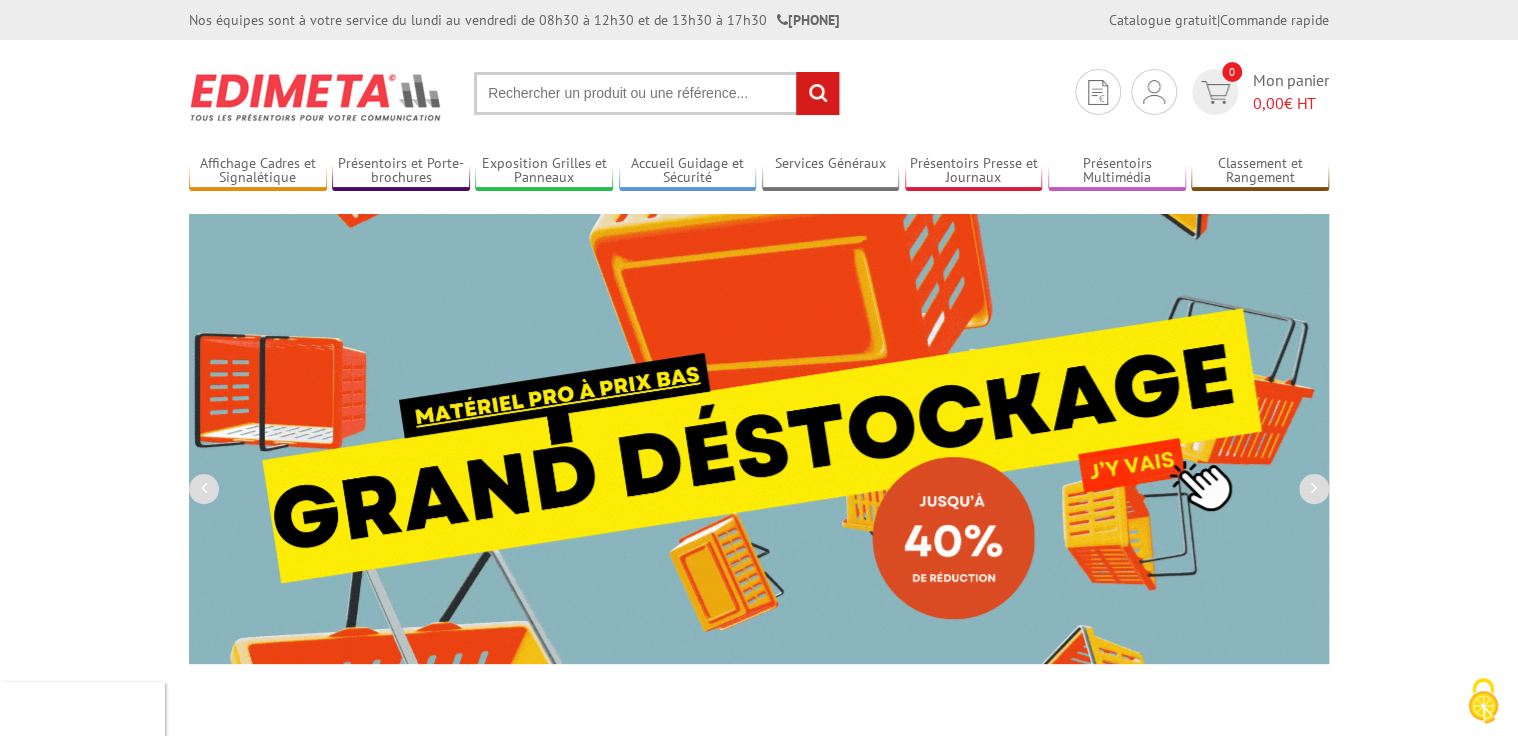 click at bounding box center (759, 439) 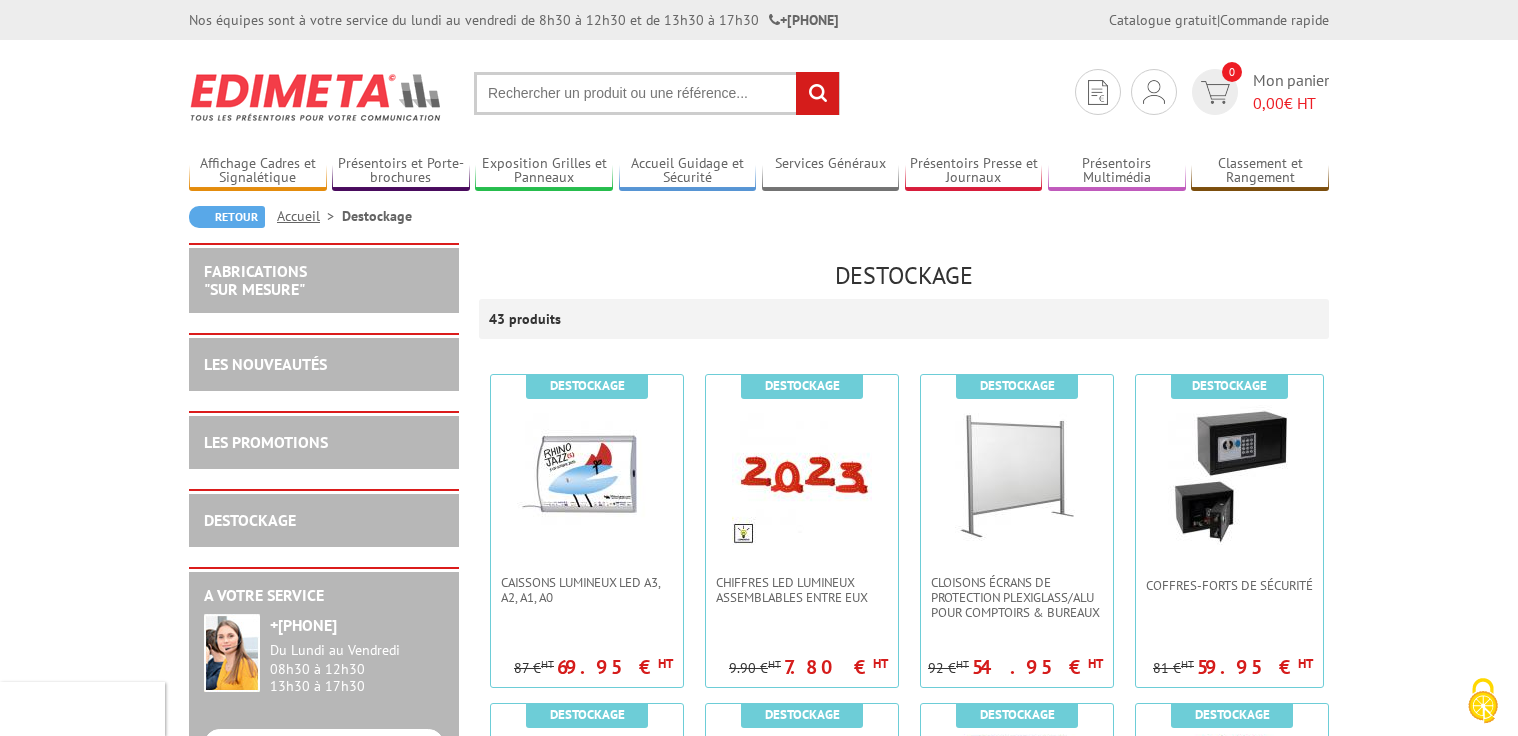 scroll, scrollTop: 0, scrollLeft: 0, axis: both 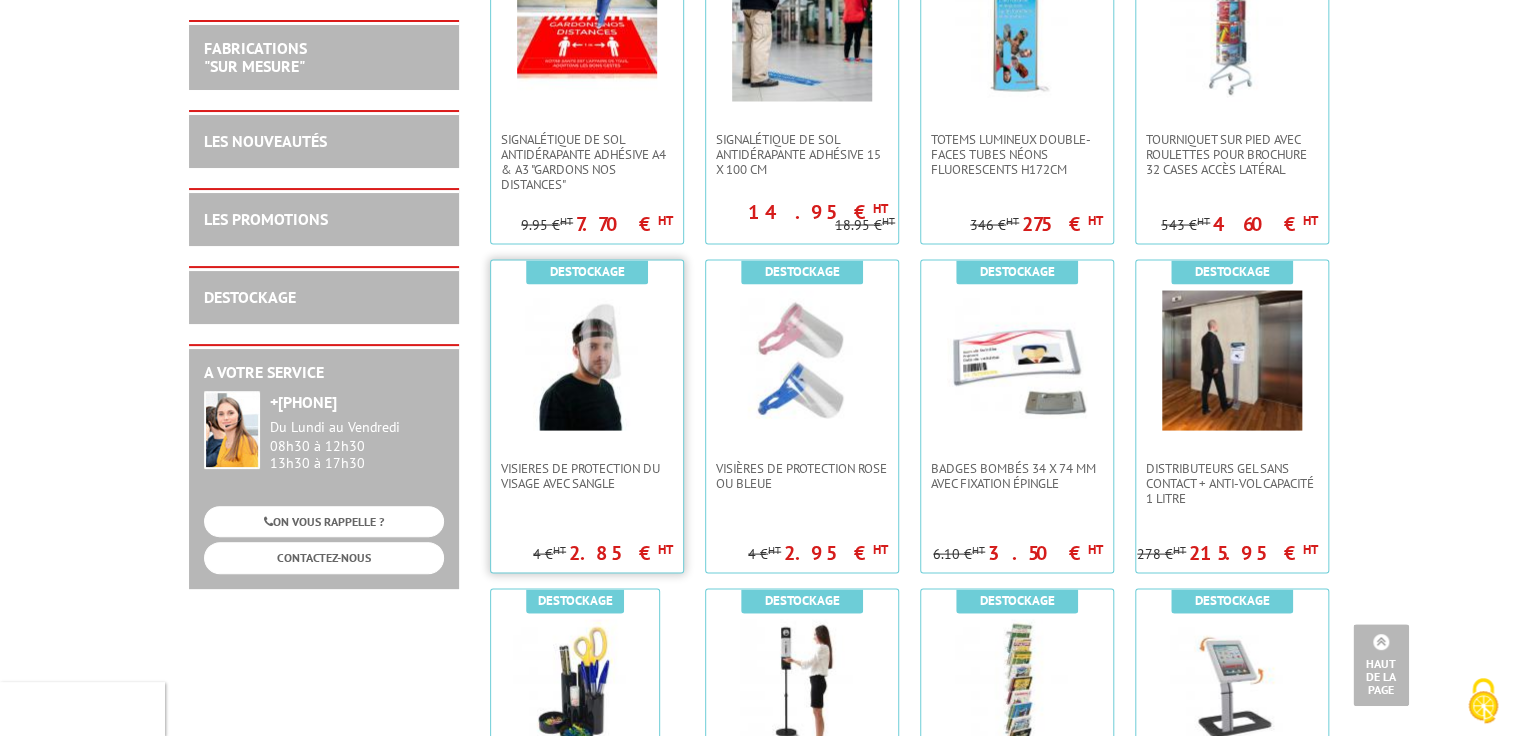 click at bounding box center [587, 360] 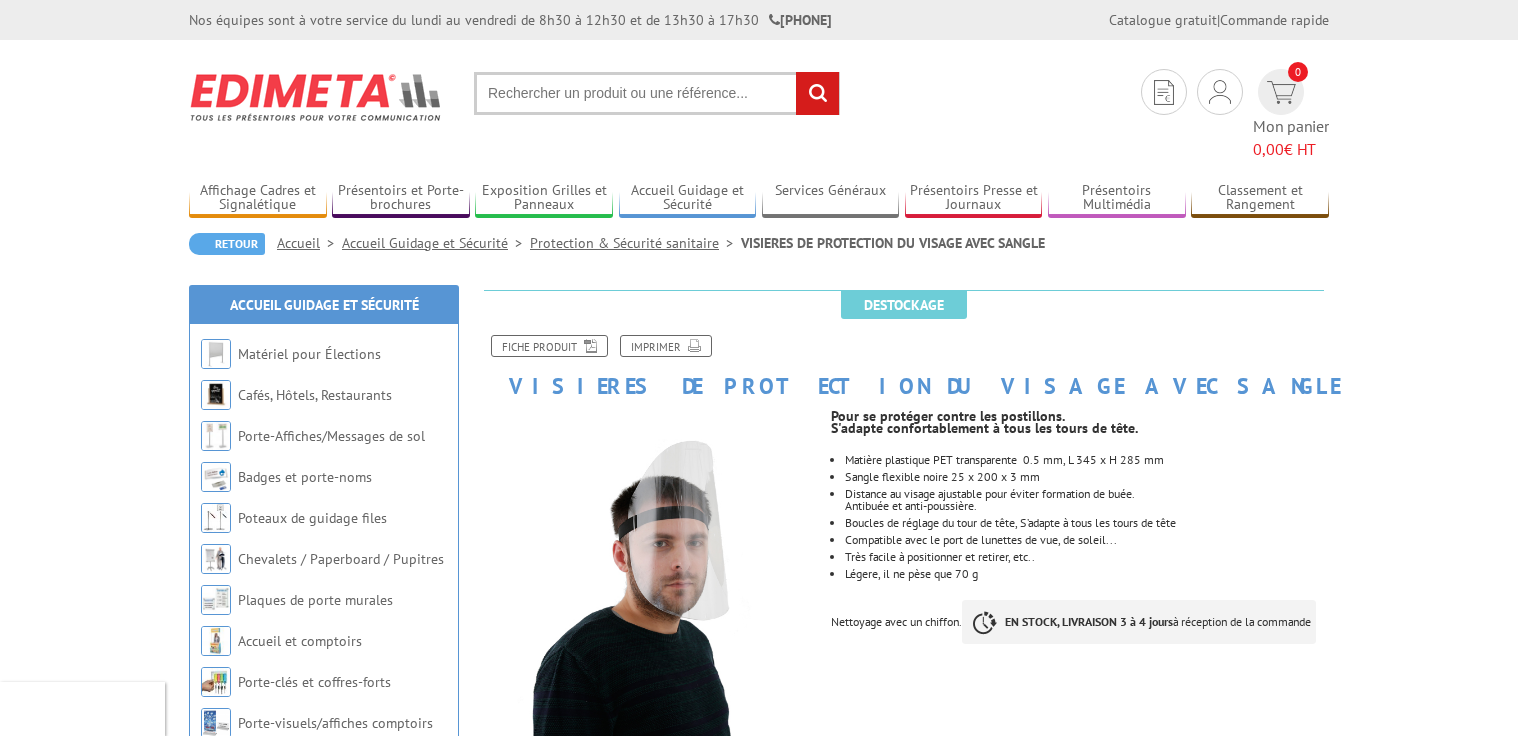 scroll, scrollTop: 0, scrollLeft: 0, axis: both 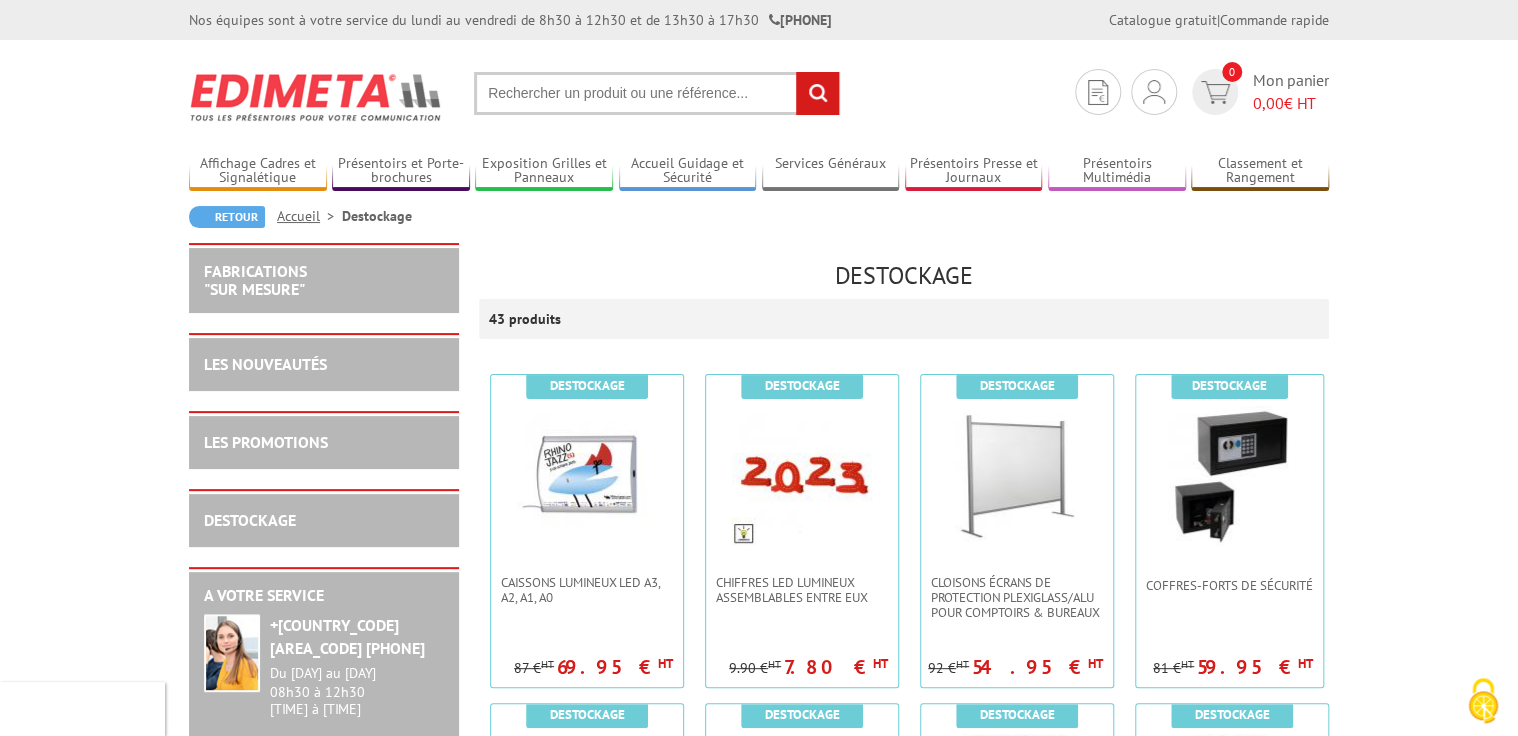 click at bounding box center (316, 97) 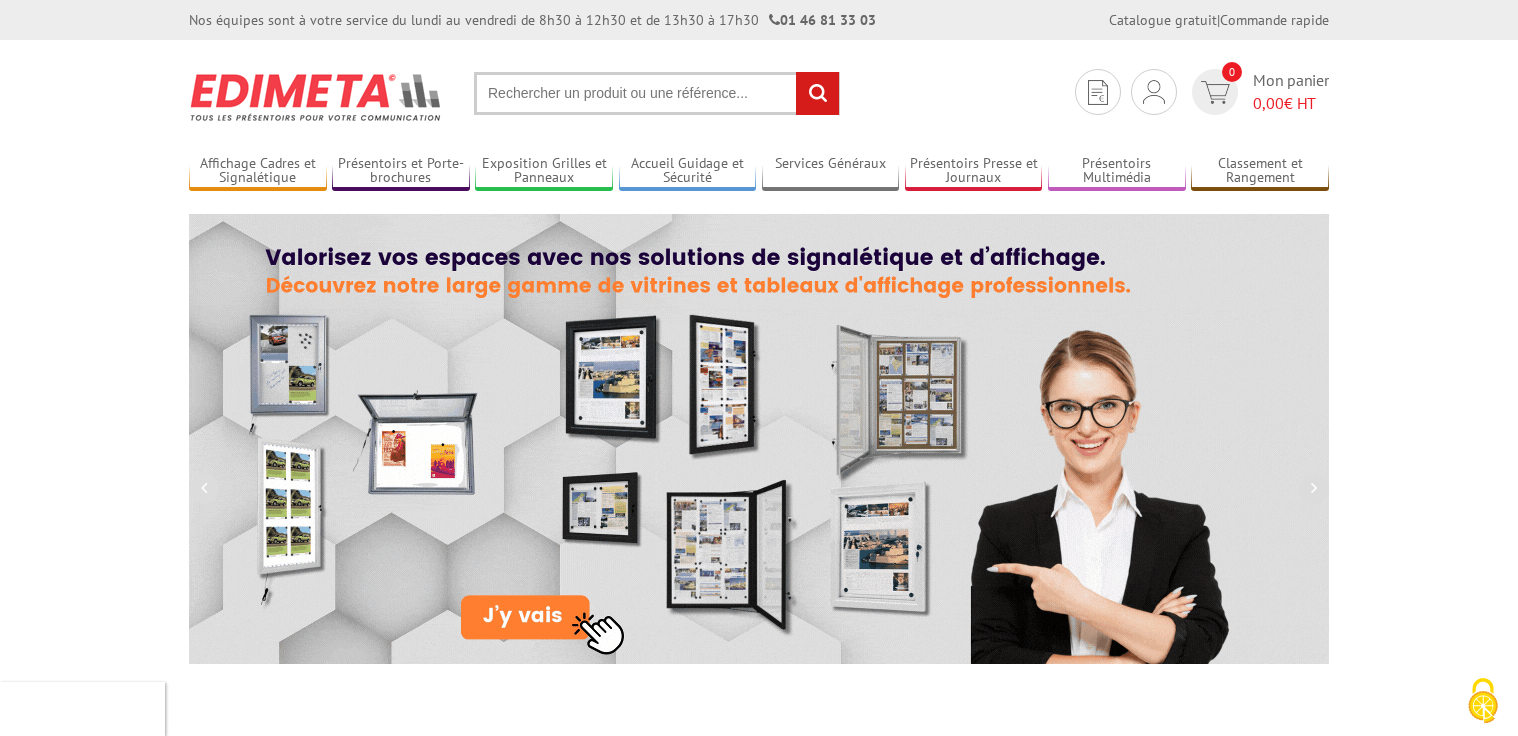 scroll, scrollTop: 0, scrollLeft: 0, axis: both 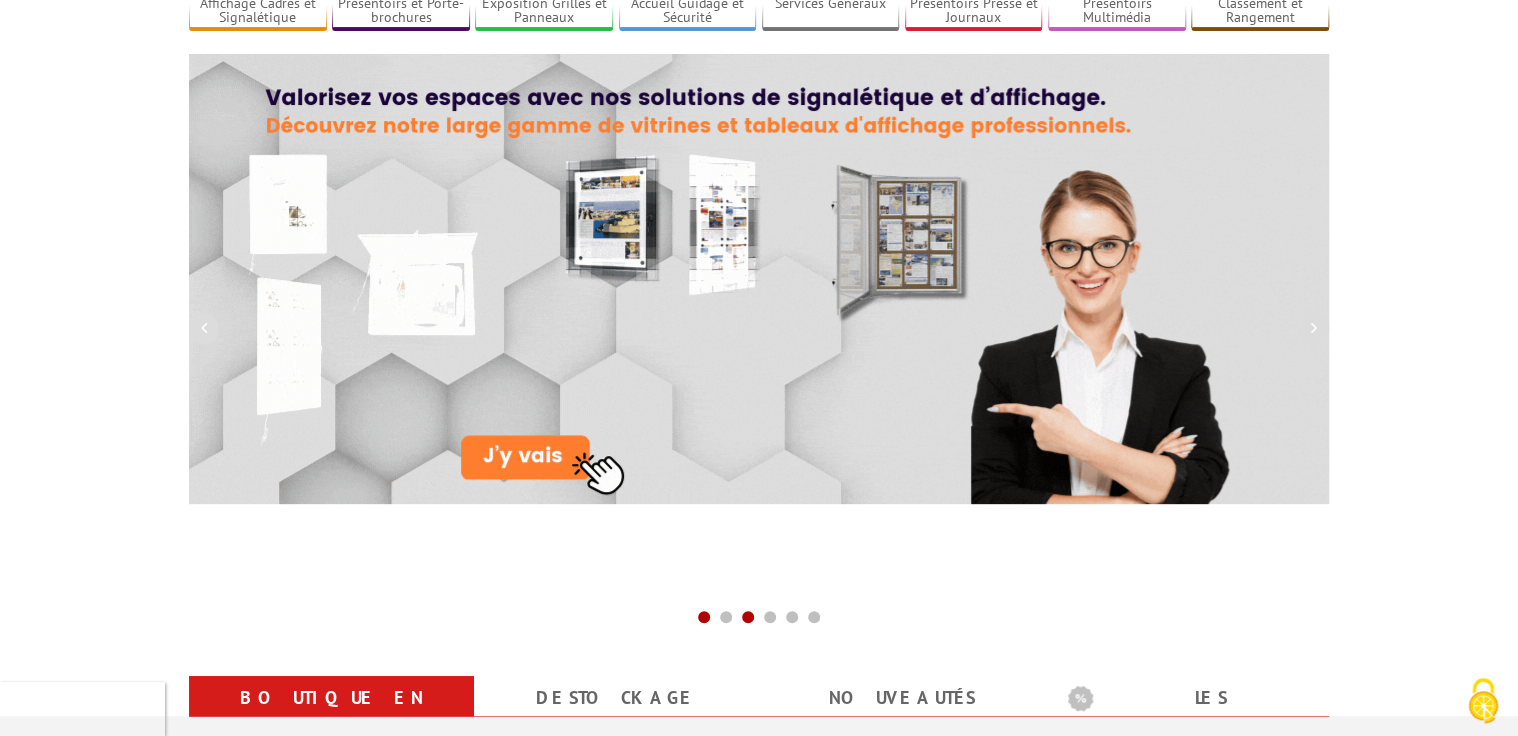 click at bounding box center [748, 617] 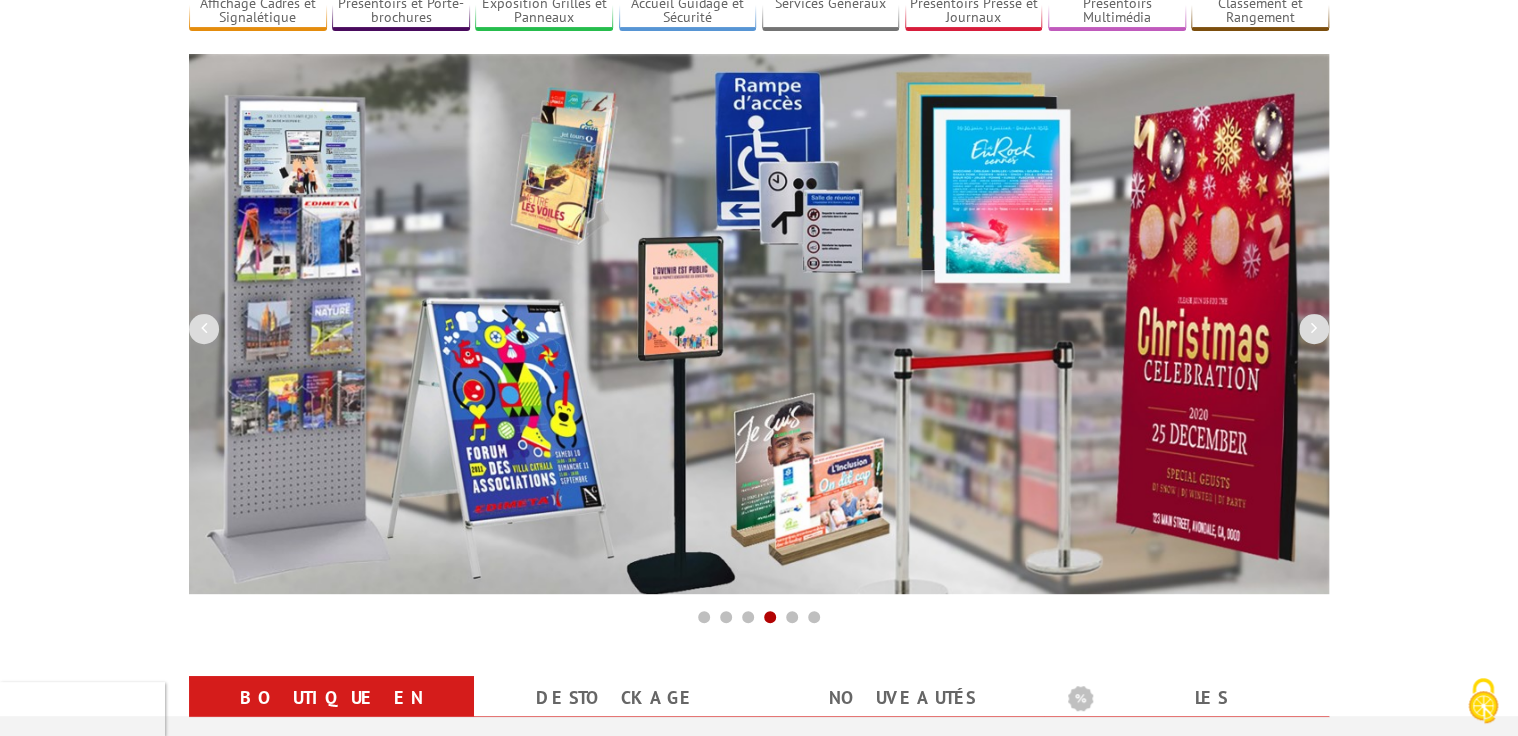 click at bounding box center [770, 617] 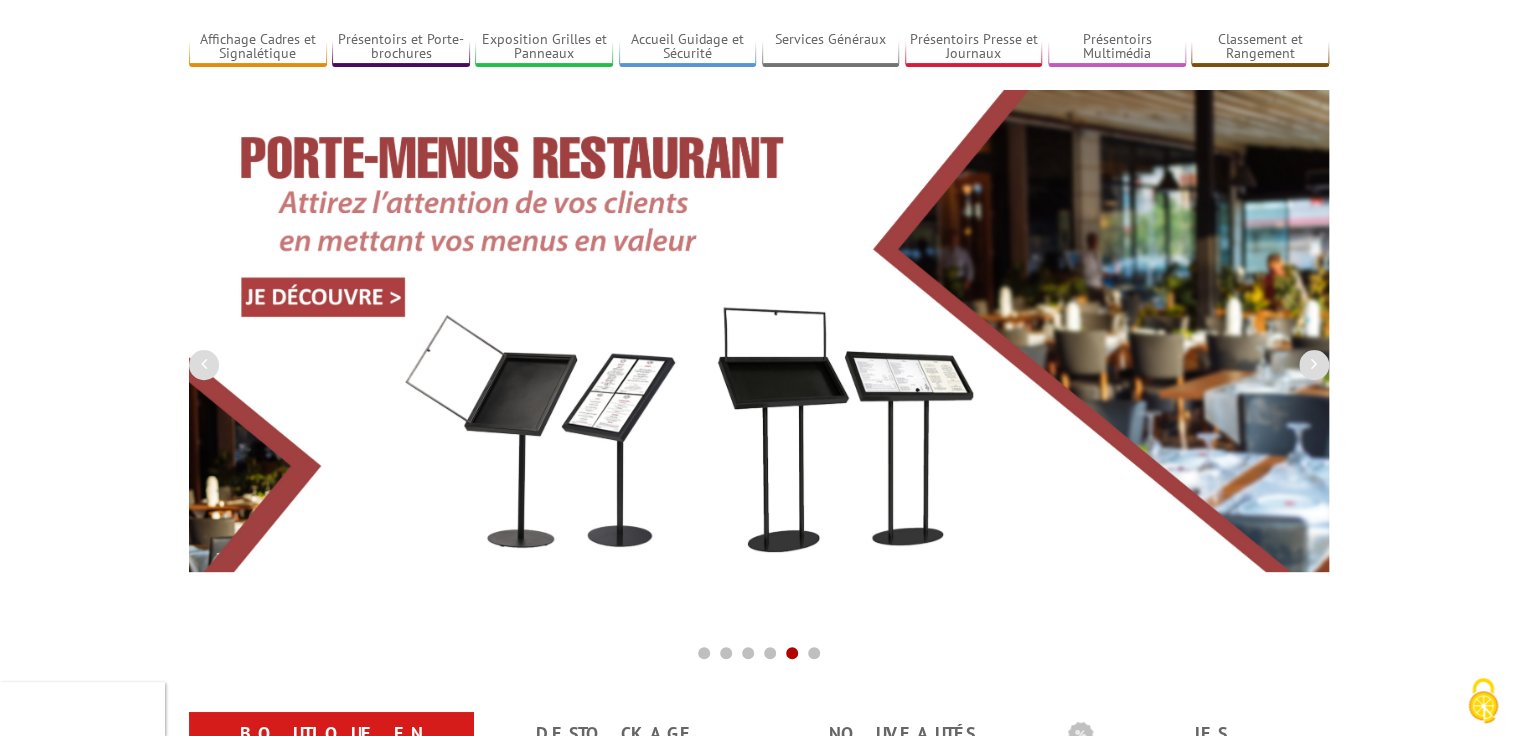 scroll, scrollTop: 160, scrollLeft: 0, axis: vertical 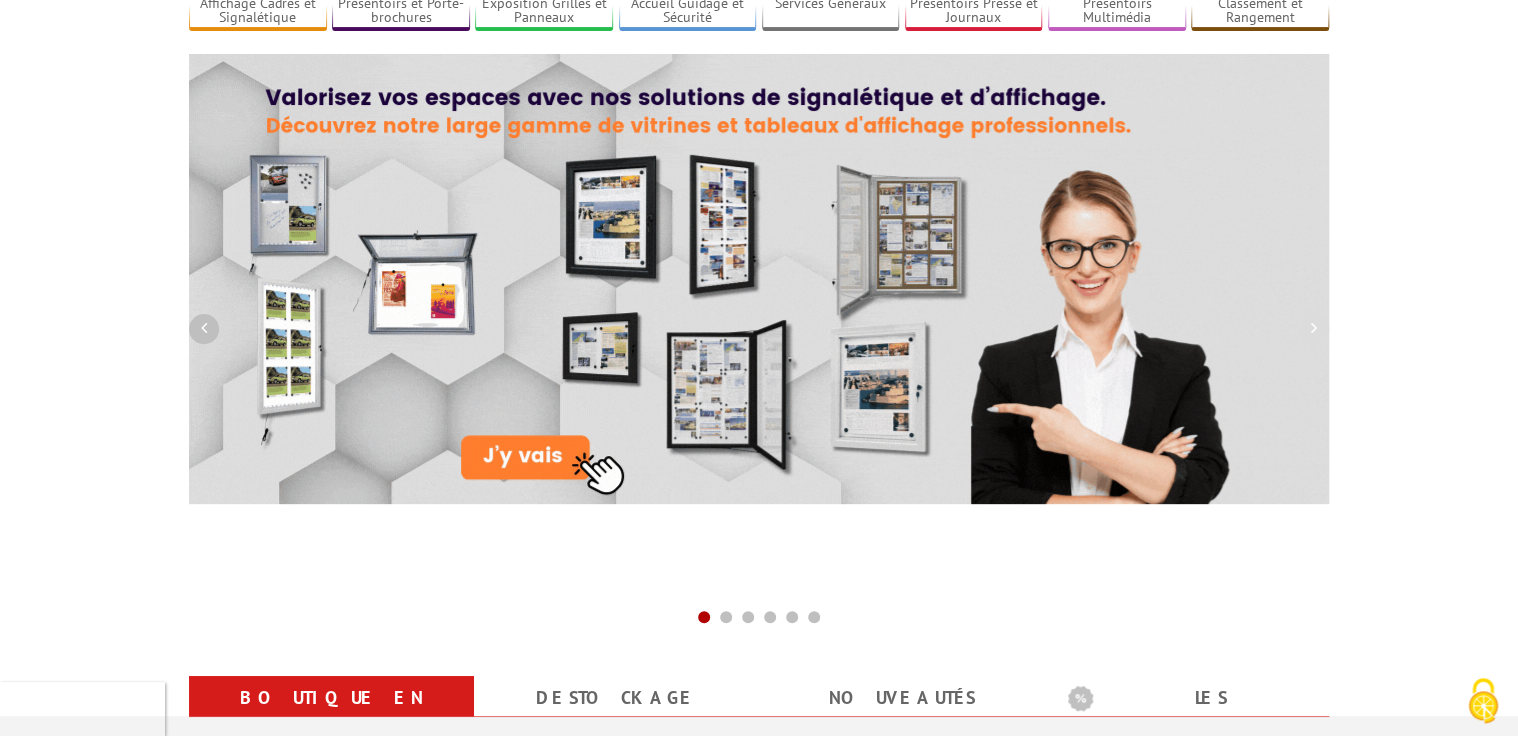 click at bounding box center [204, 328] 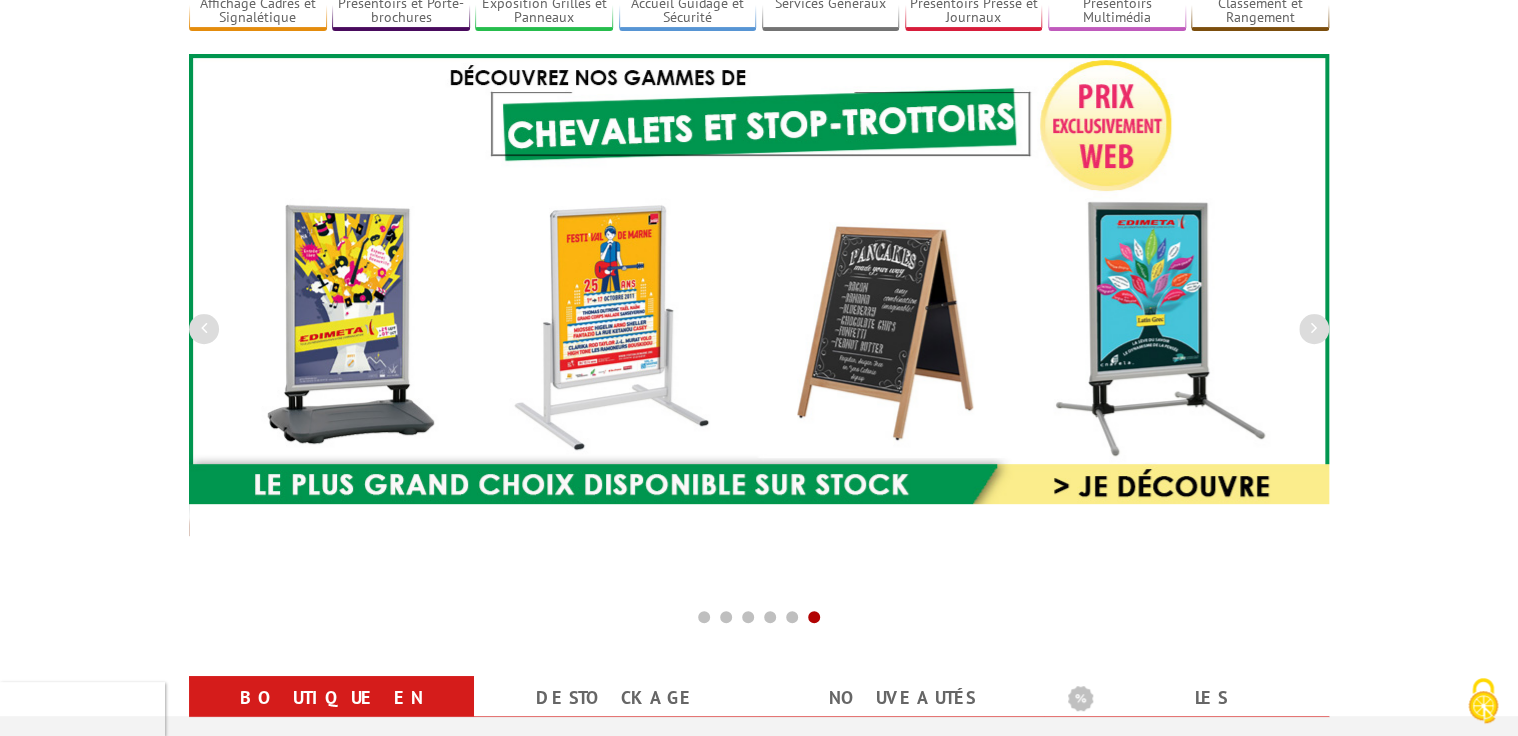 click at bounding box center (759, 279) 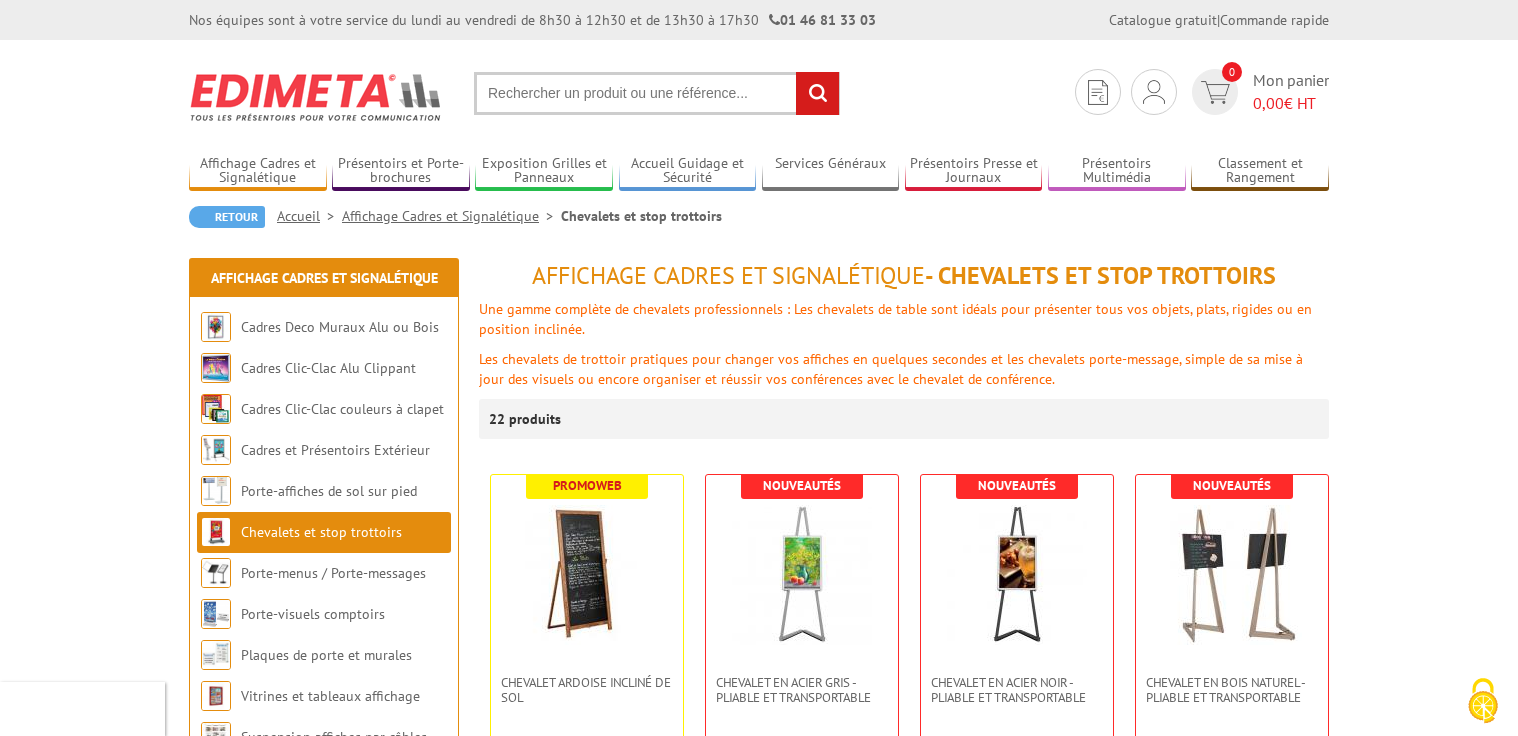 scroll, scrollTop: 0, scrollLeft: 0, axis: both 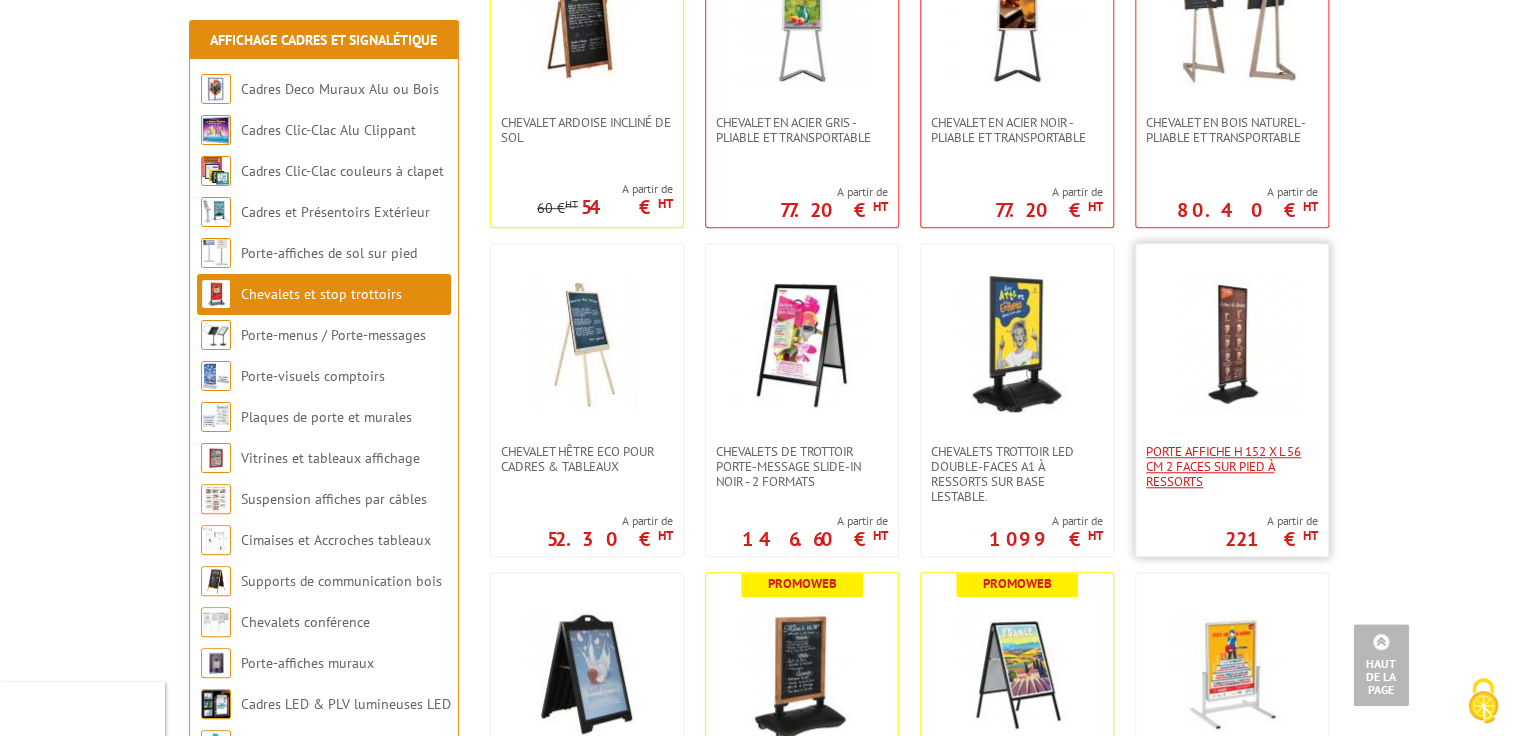 click on "Porte Affiche H 152 x L 56 cm 2 faces sur pied à ressorts" at bounding box center [1232, 466] 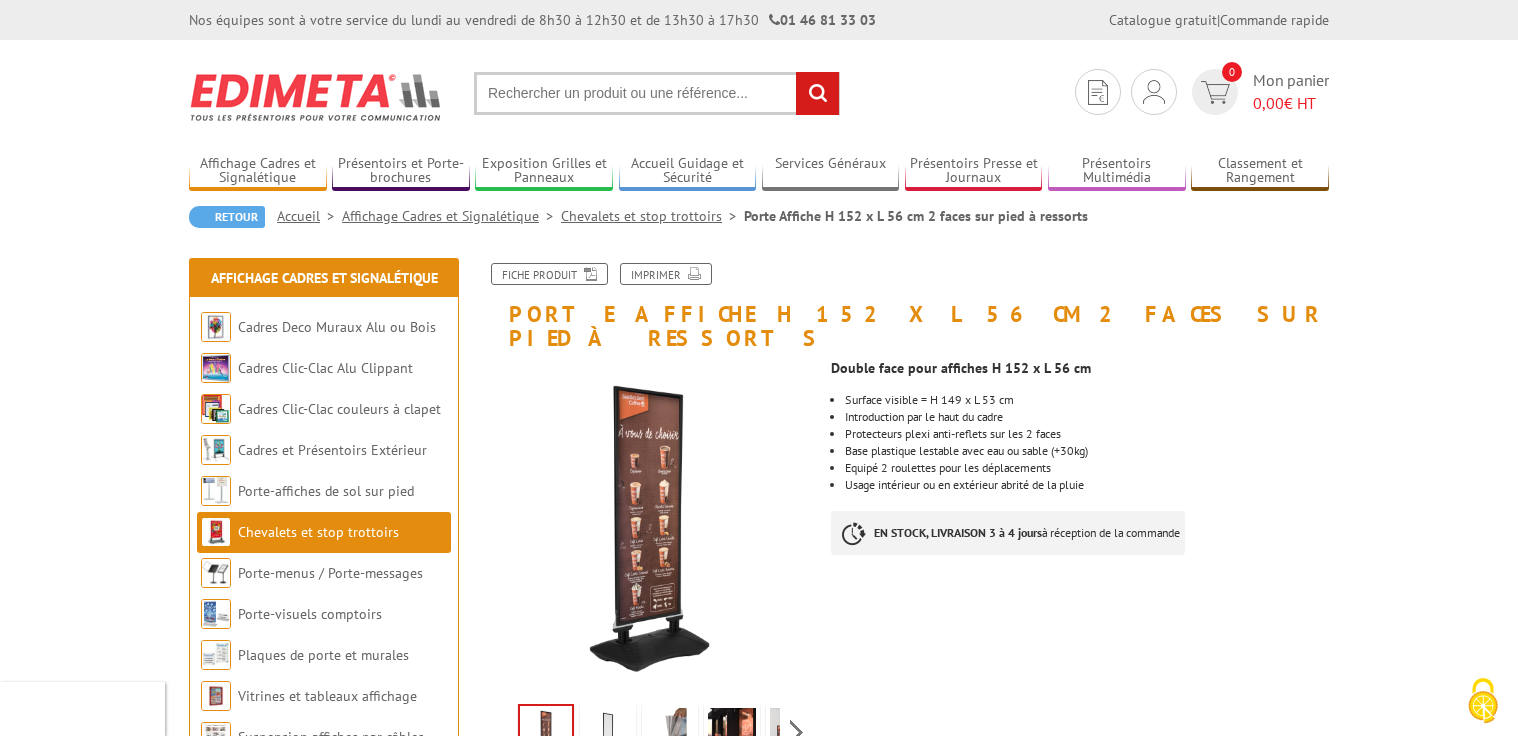 scroll, scrollTop: 0, scrollLeft: 0, axis: both 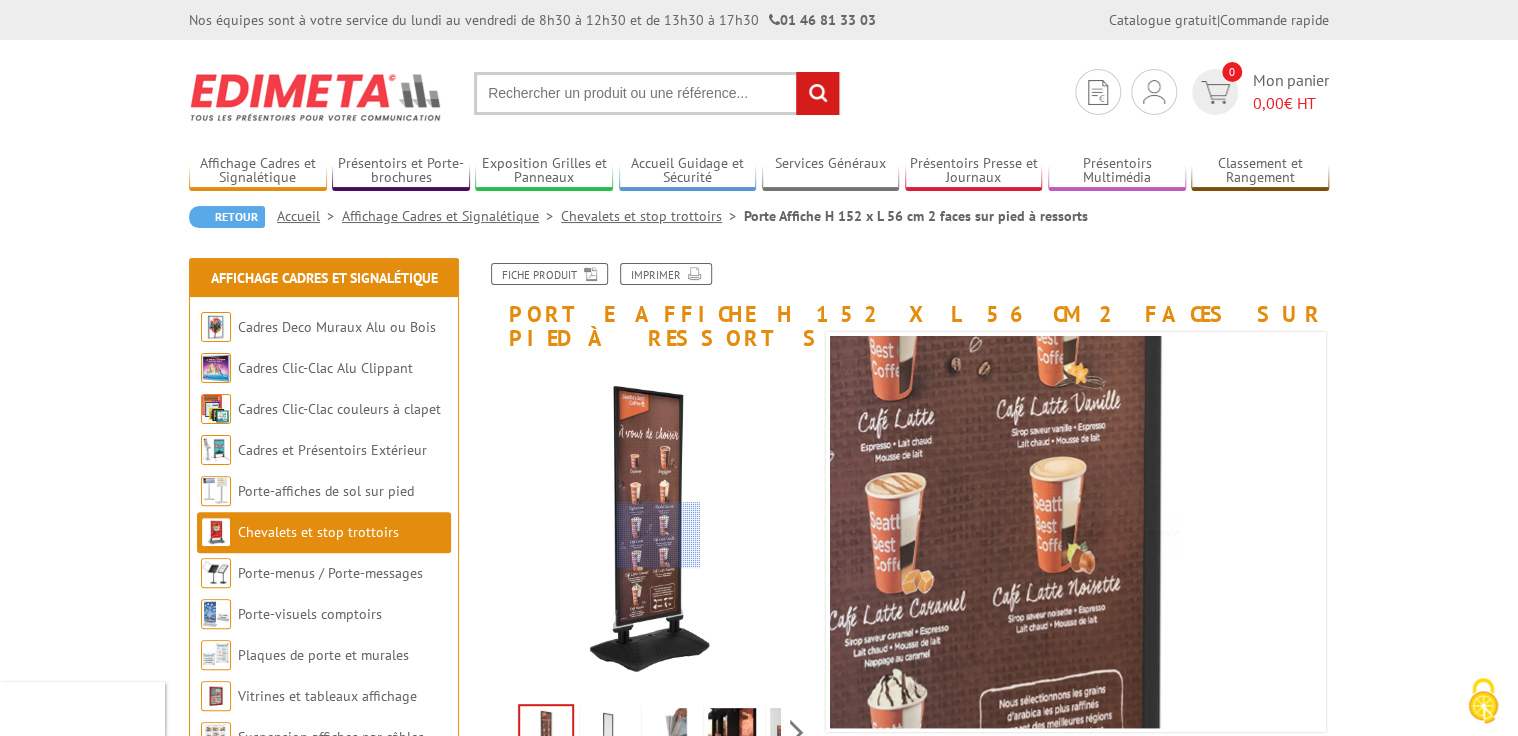 click at bounding box center [658, 535] 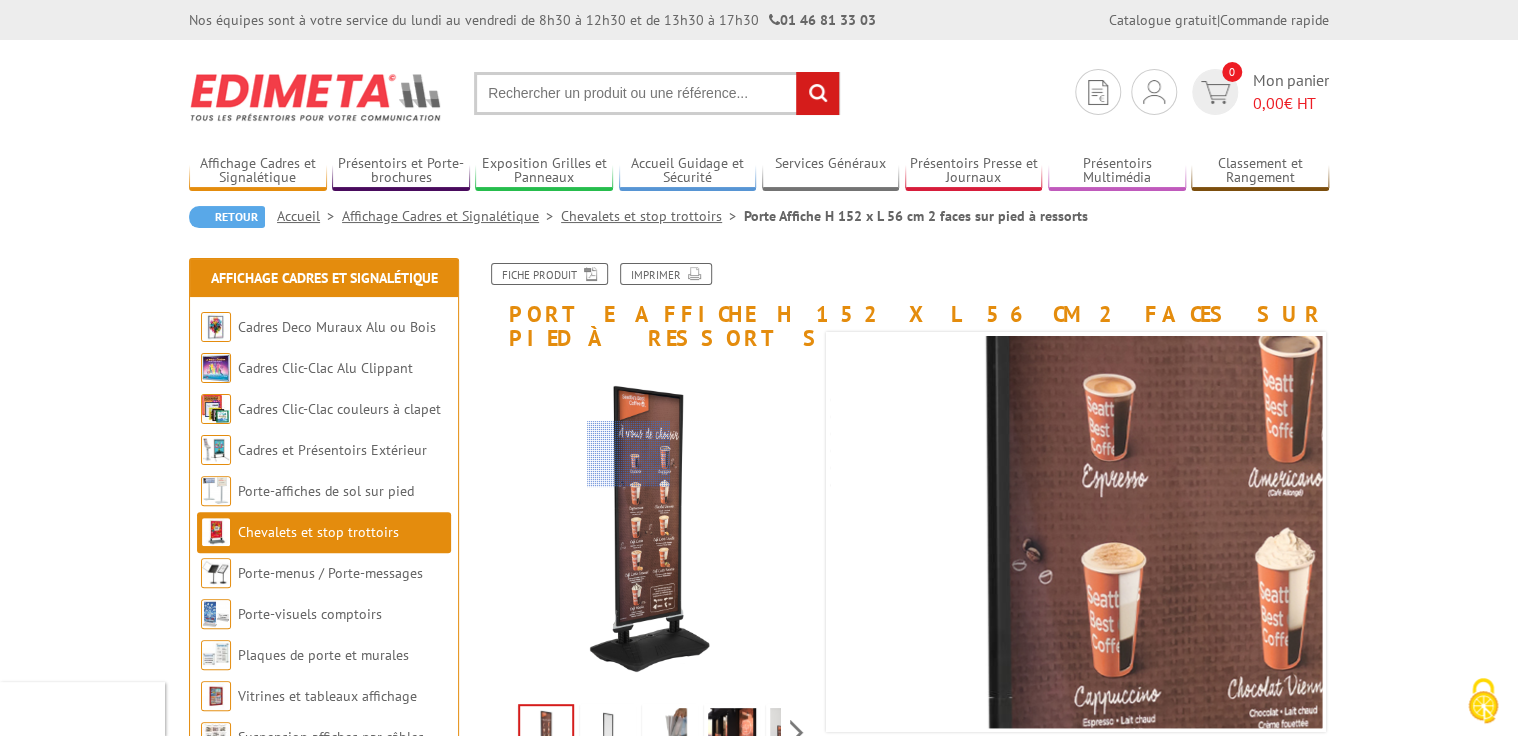 click at bounding box center [628, 454] 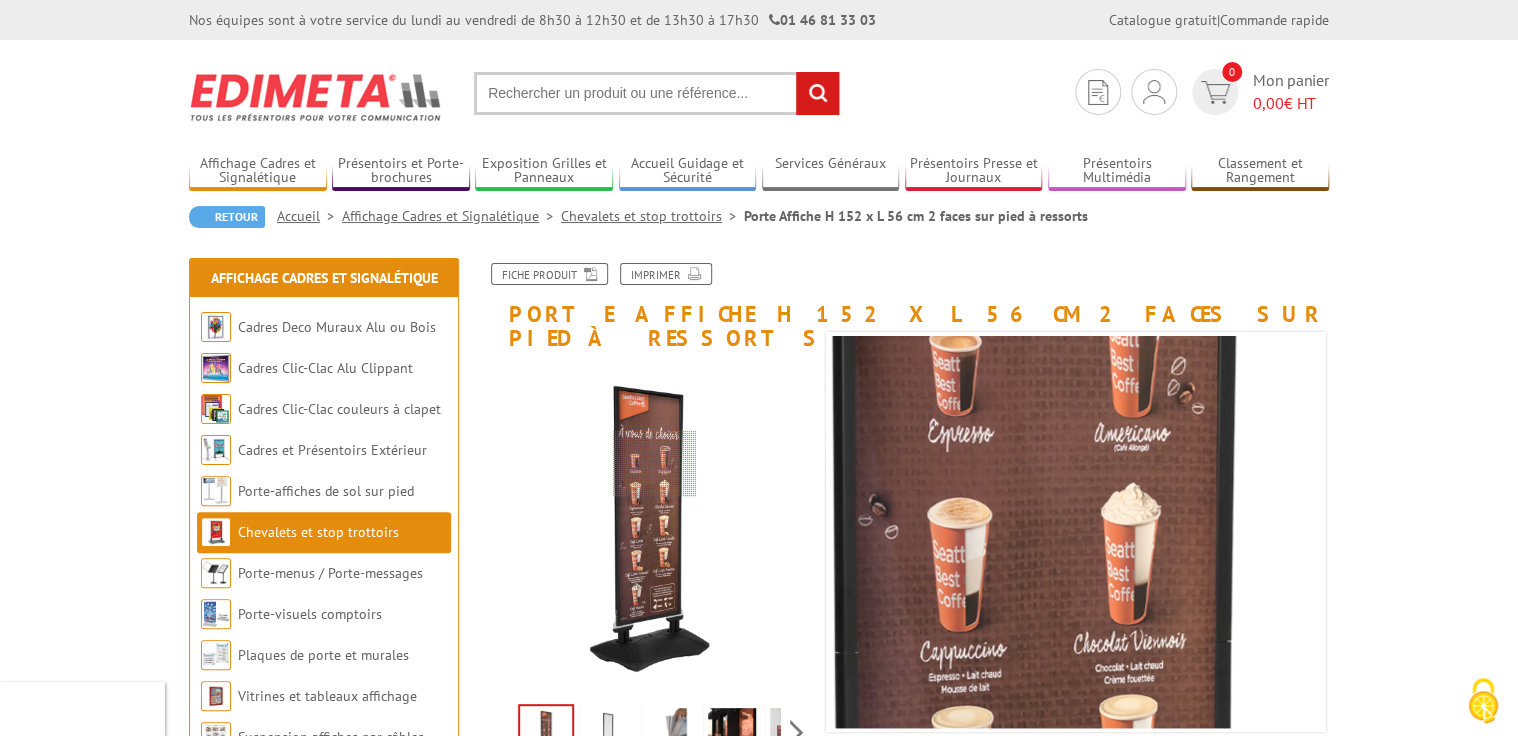 click at bounding box center (654, 464) 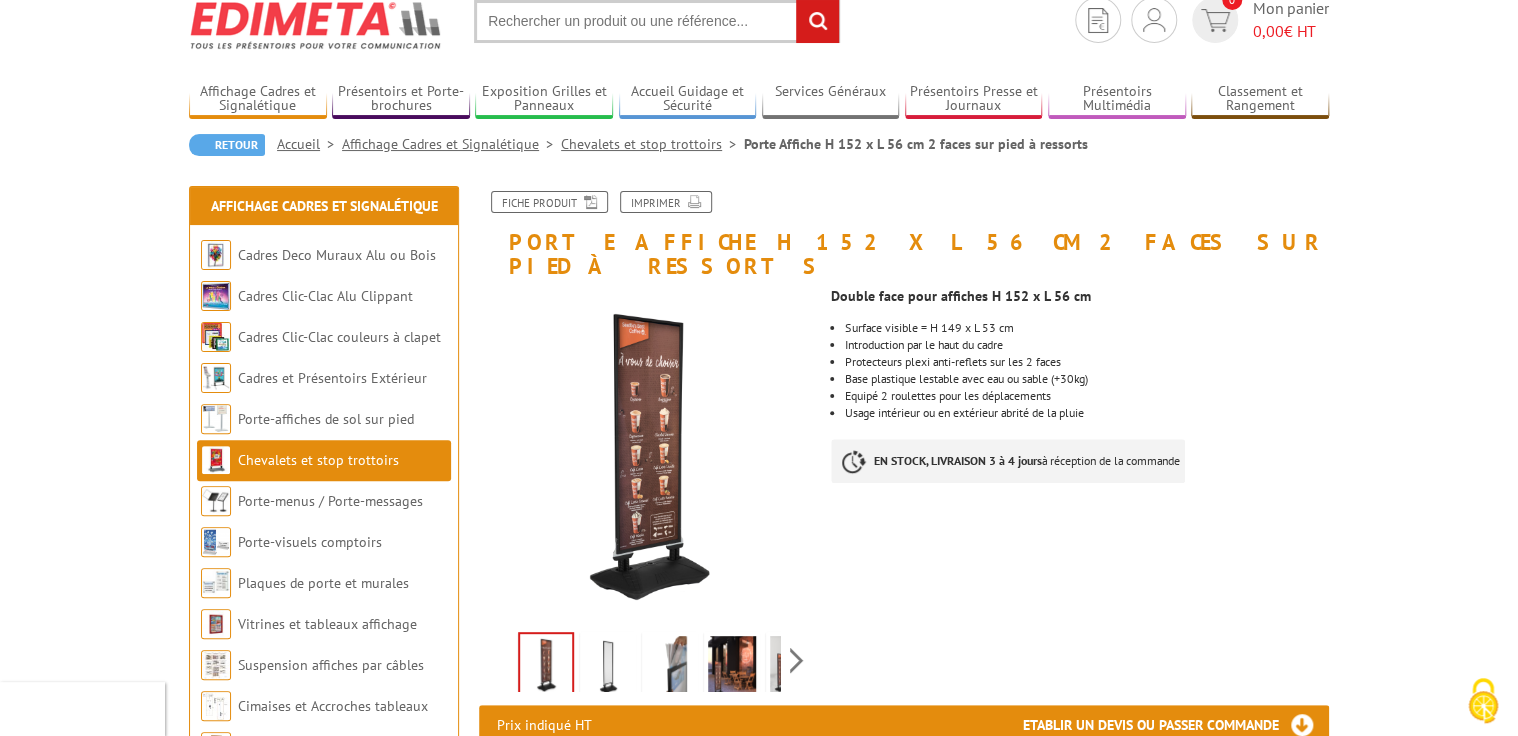 scroll, scrollTop: 160, scrollLeft: 0, axis: vertical 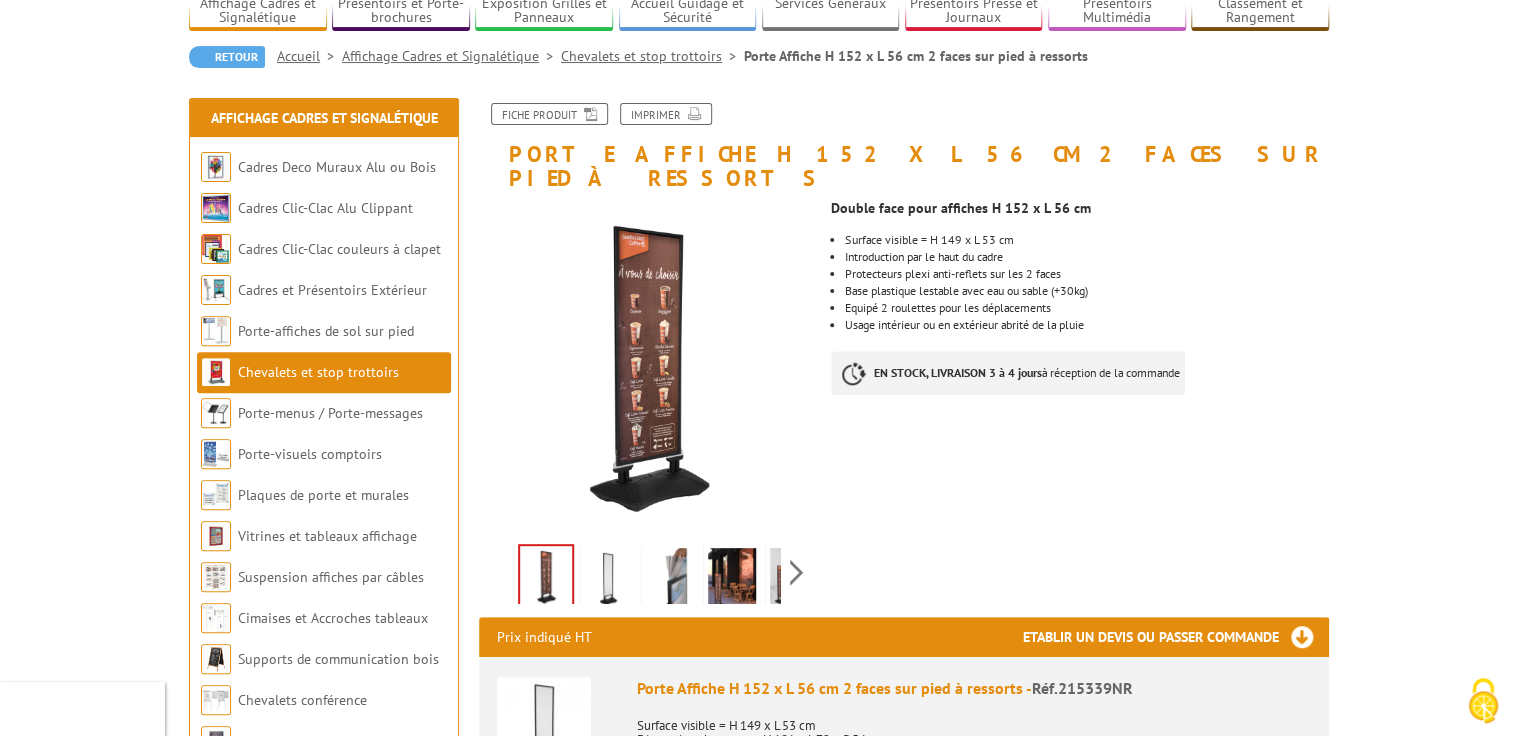 click at bounding box center (608, 579) 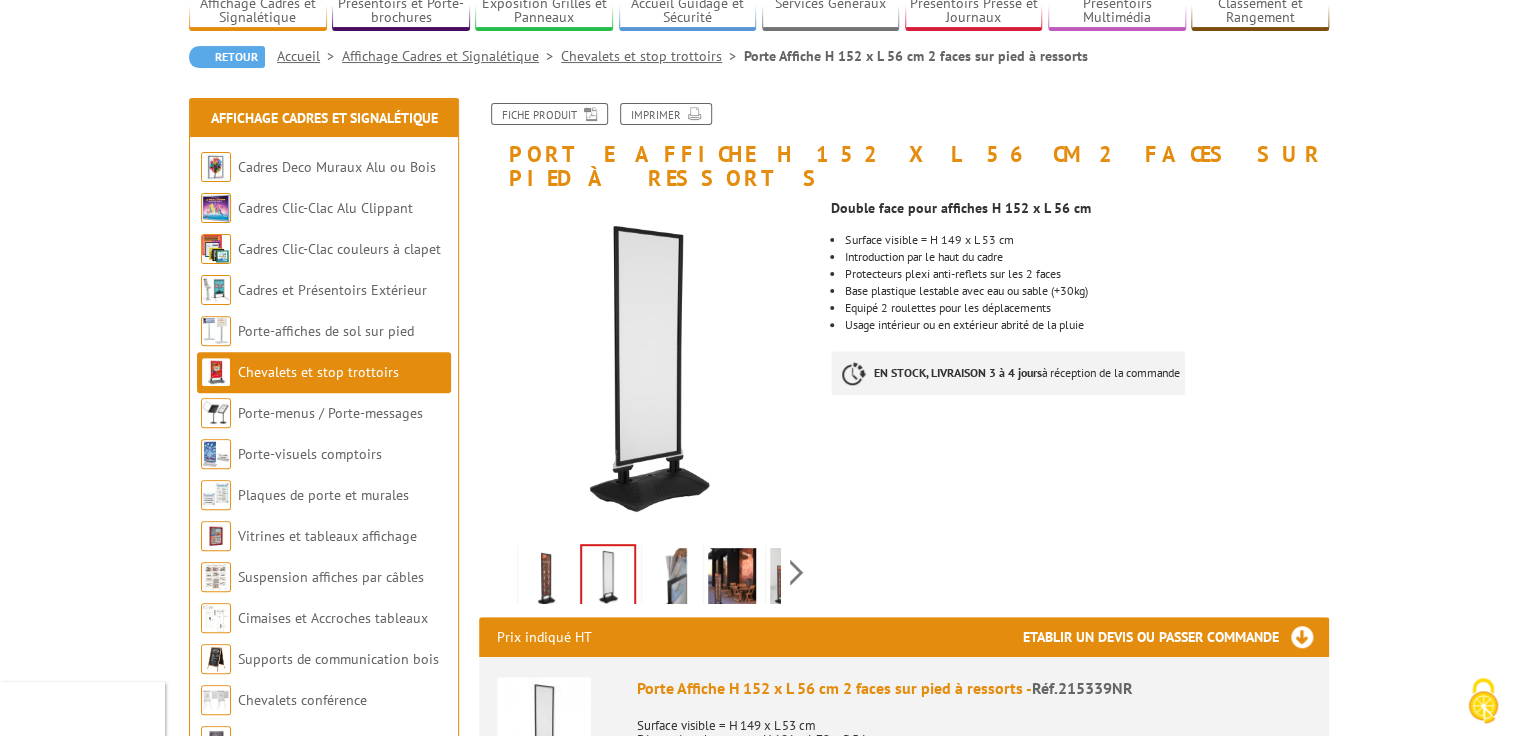 click at bounding box center (670, 579) 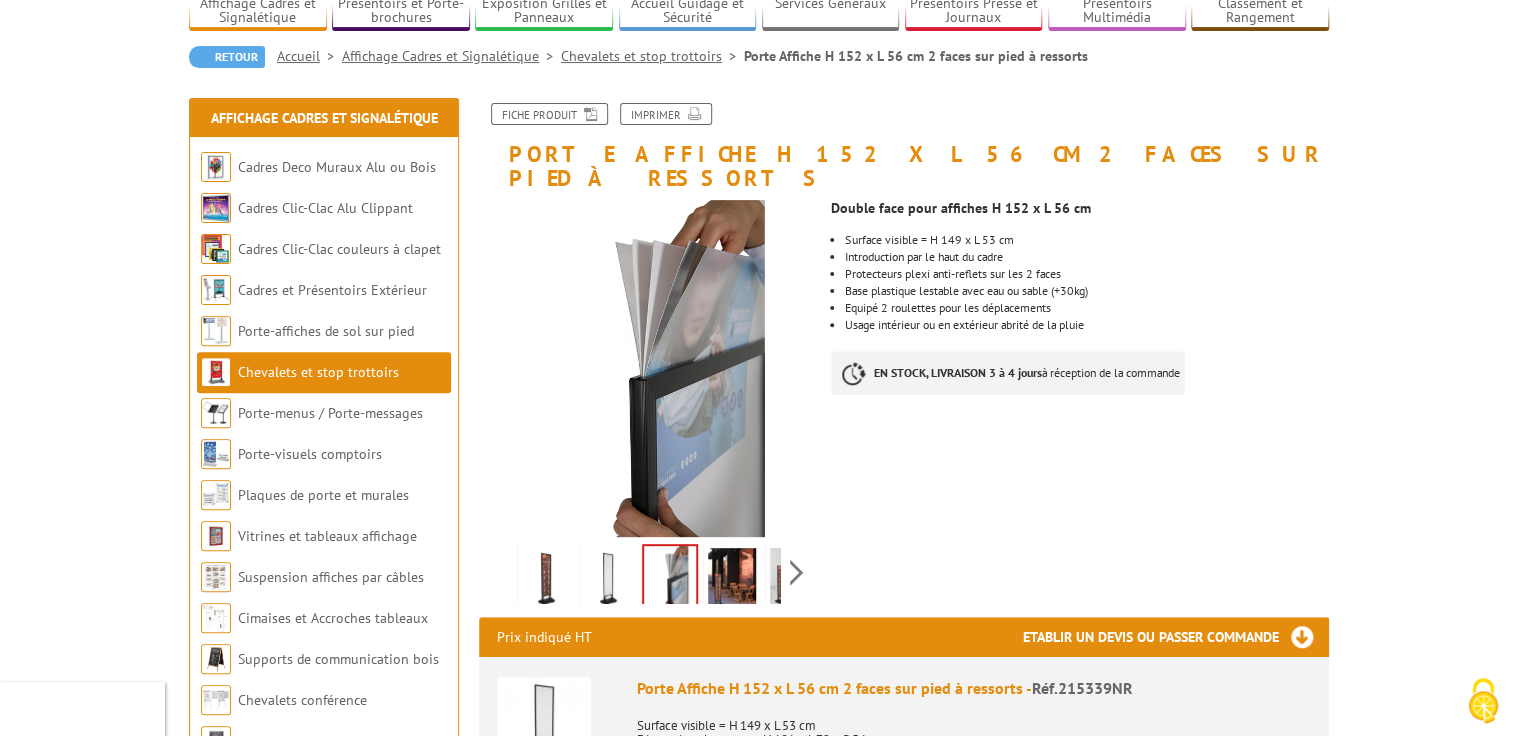 click at bounding box center (732, 579) 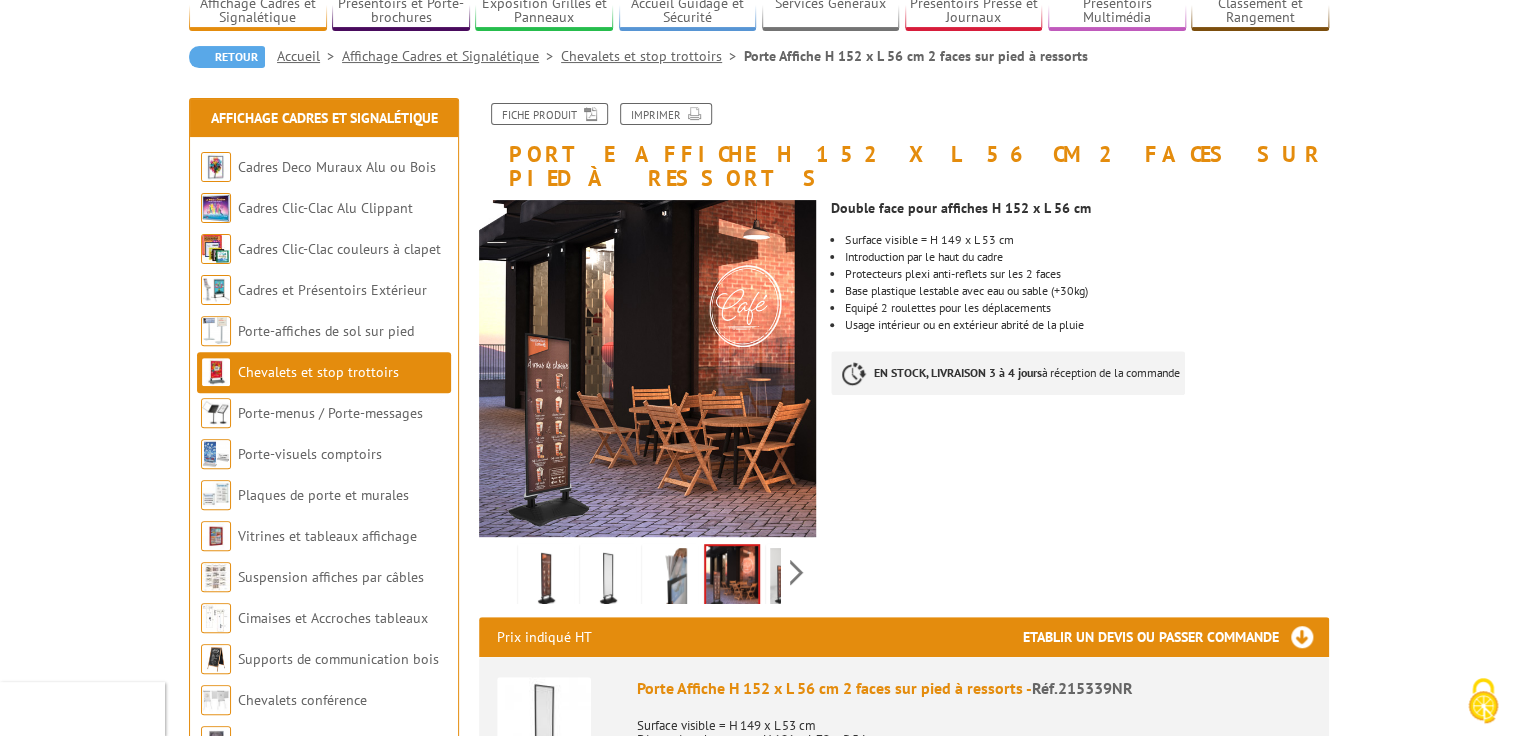 click at bounding box center (546, 579) 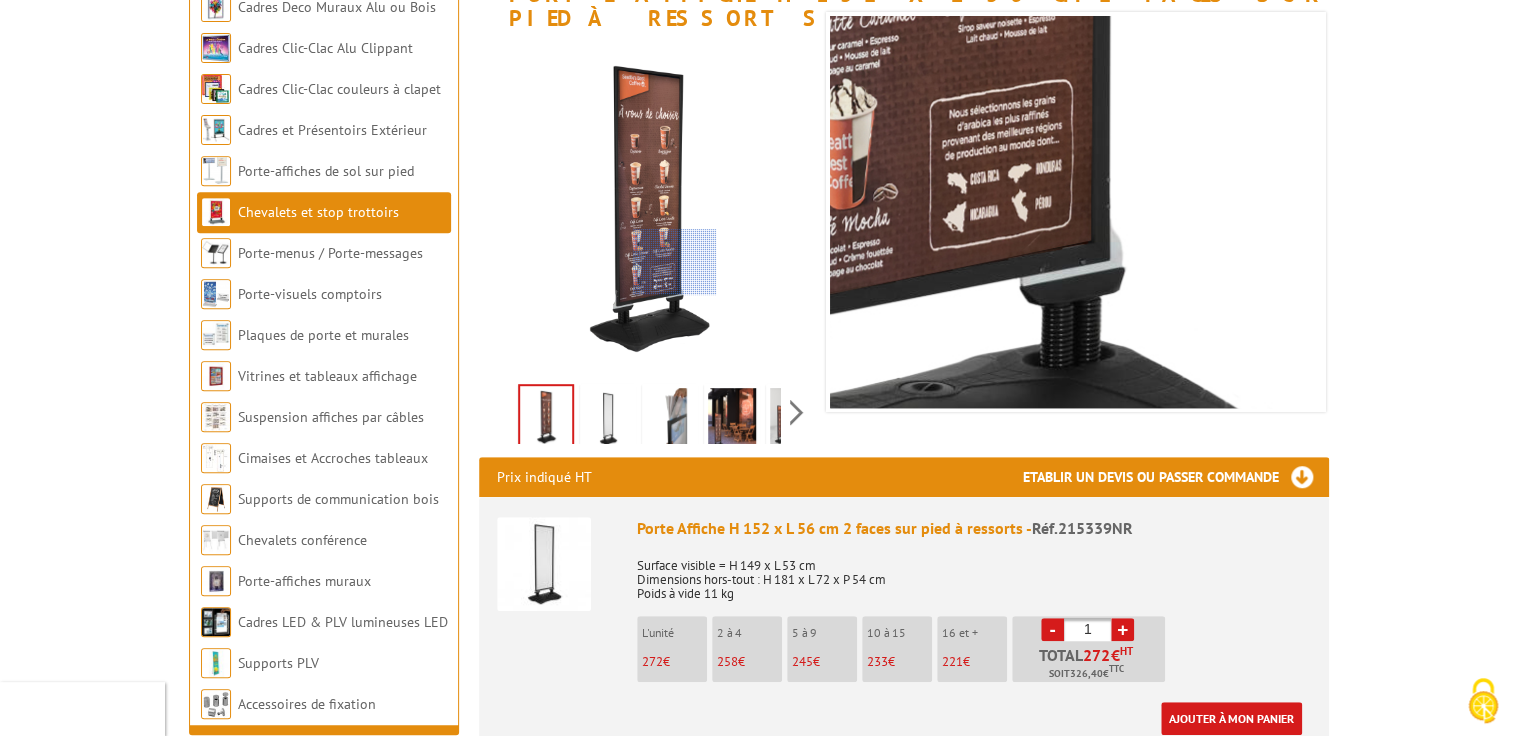 scroll, scrollTop: 240, scrollLeft: 0, axis: vertical 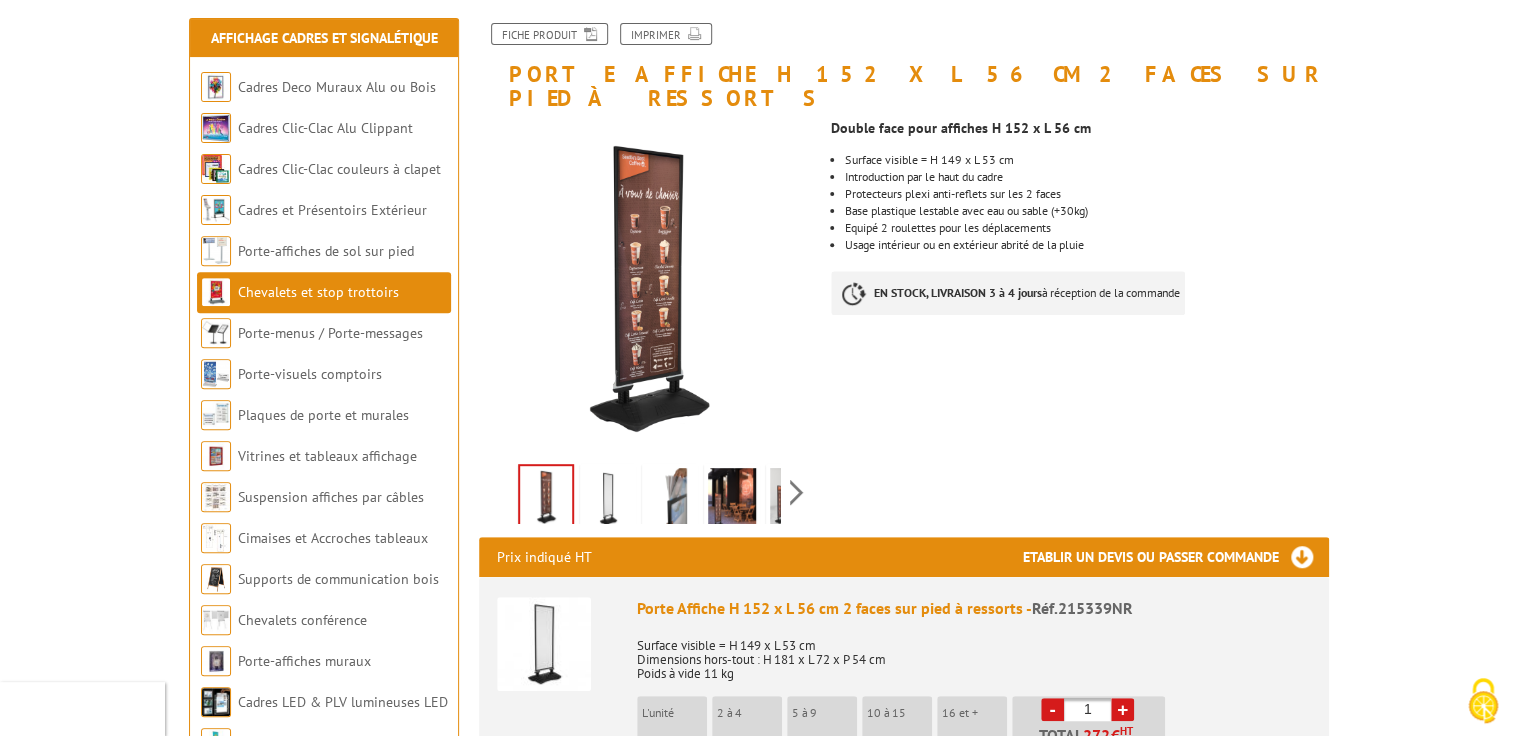 click at bounding box center [732, 499] 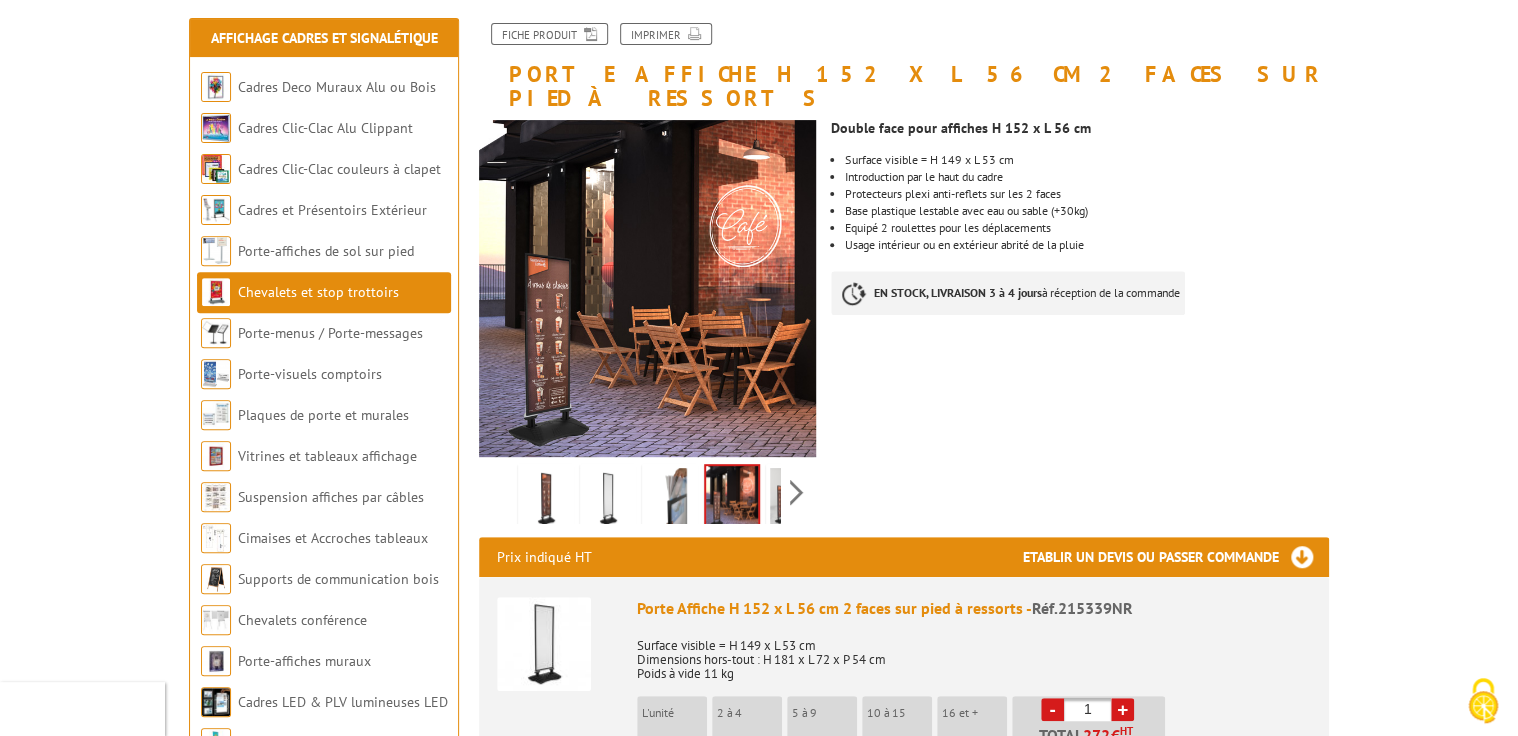 click at bounding box center [546, 499] 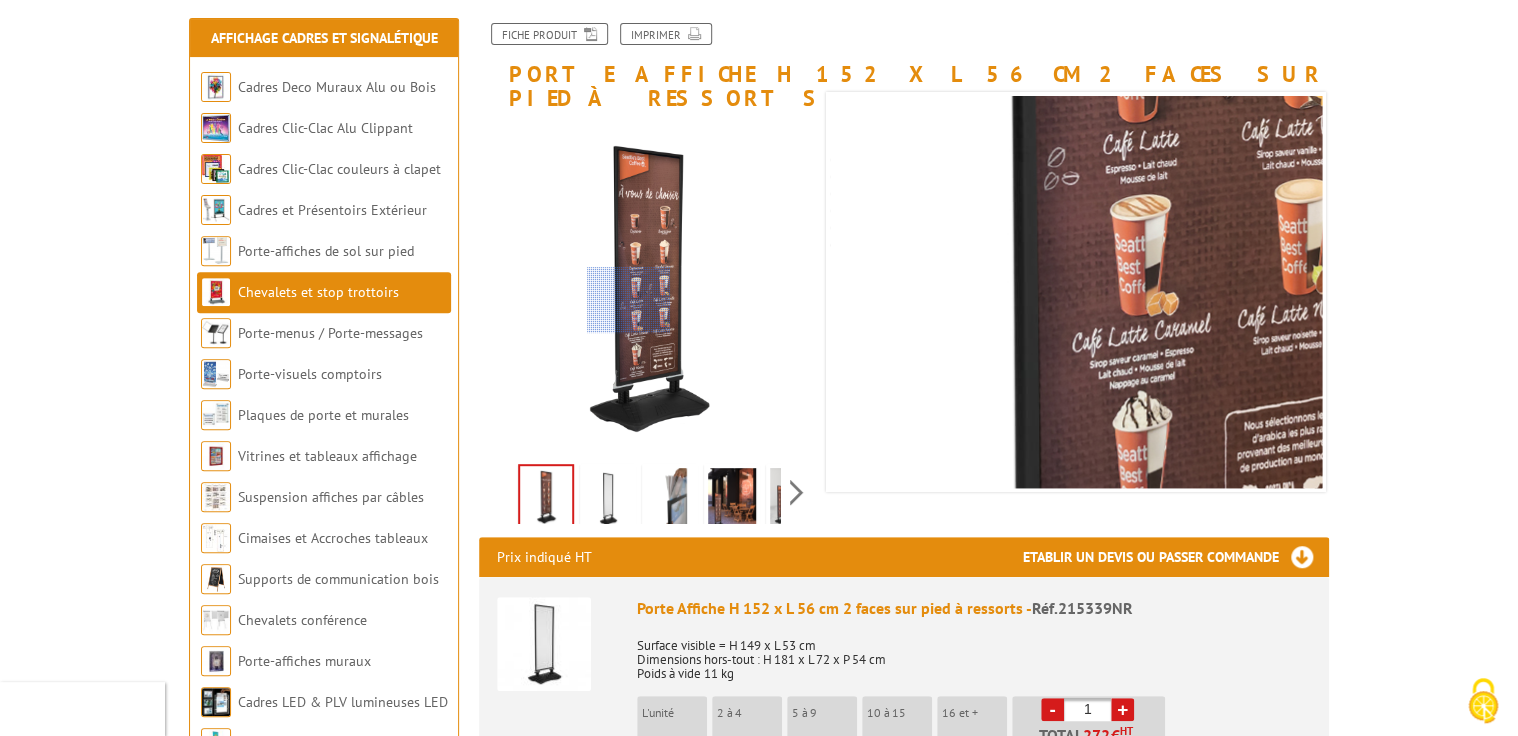 click at bounding box center (628, 300) 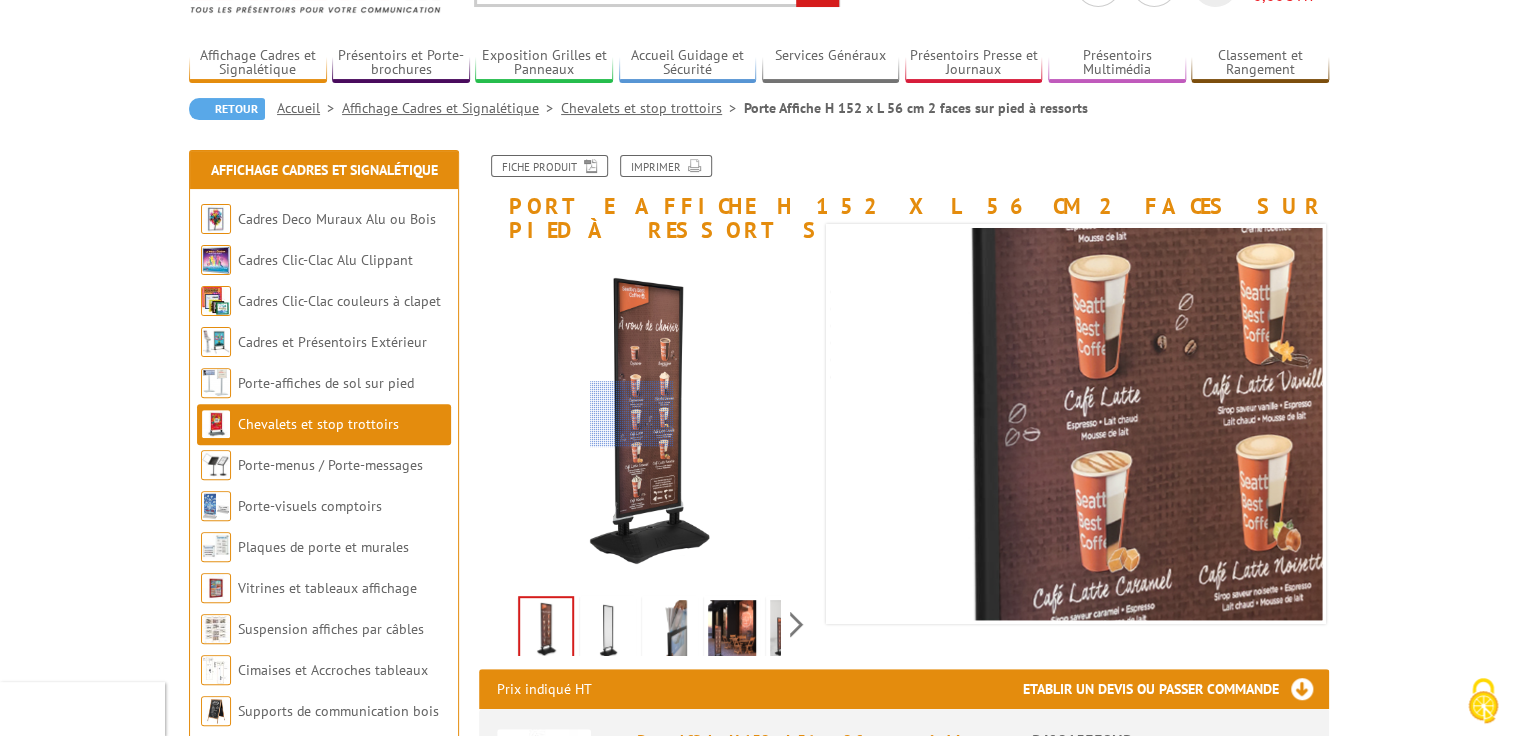 scroll, scrollTop: 80, scrollLeft: 0, axis: vertical 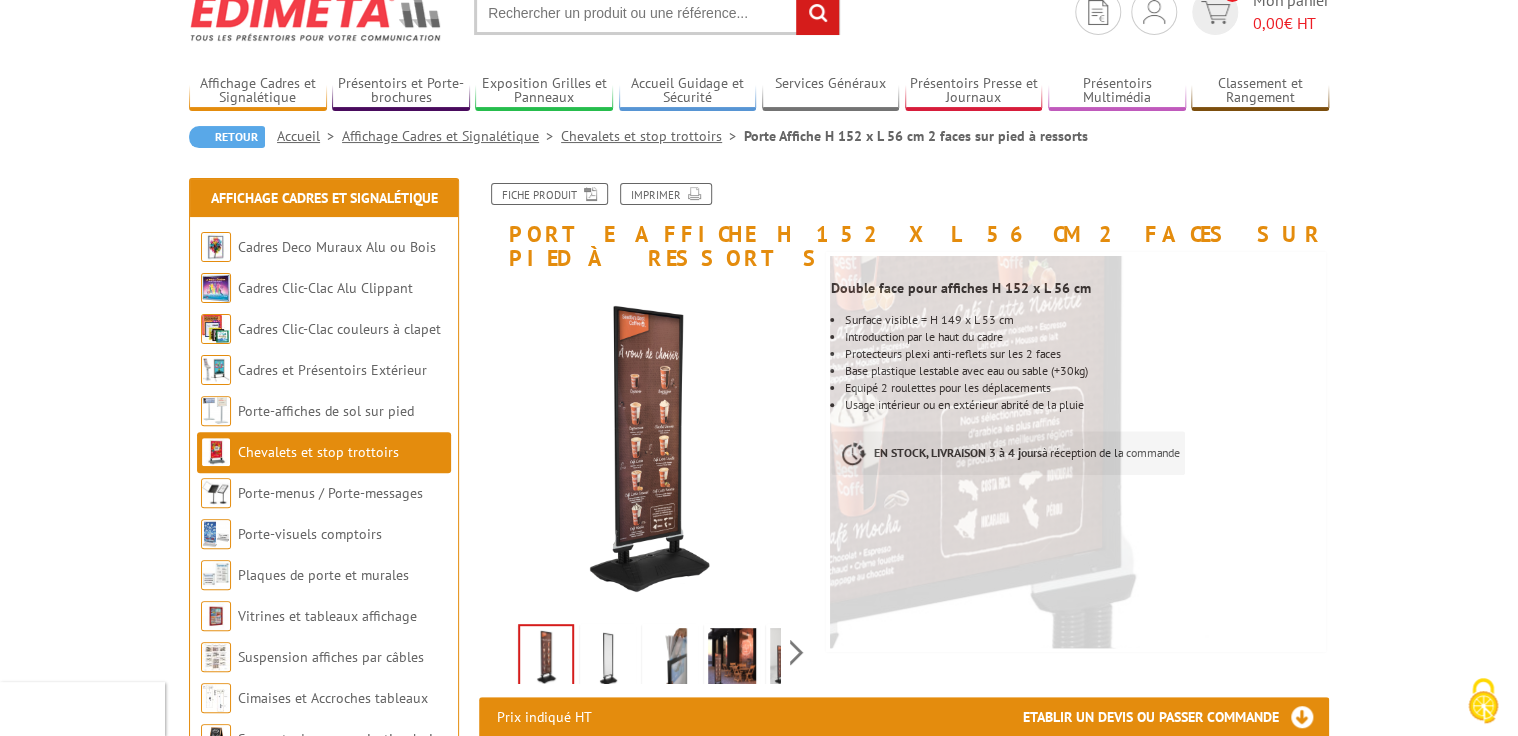 click at bounding box center (670, 659) 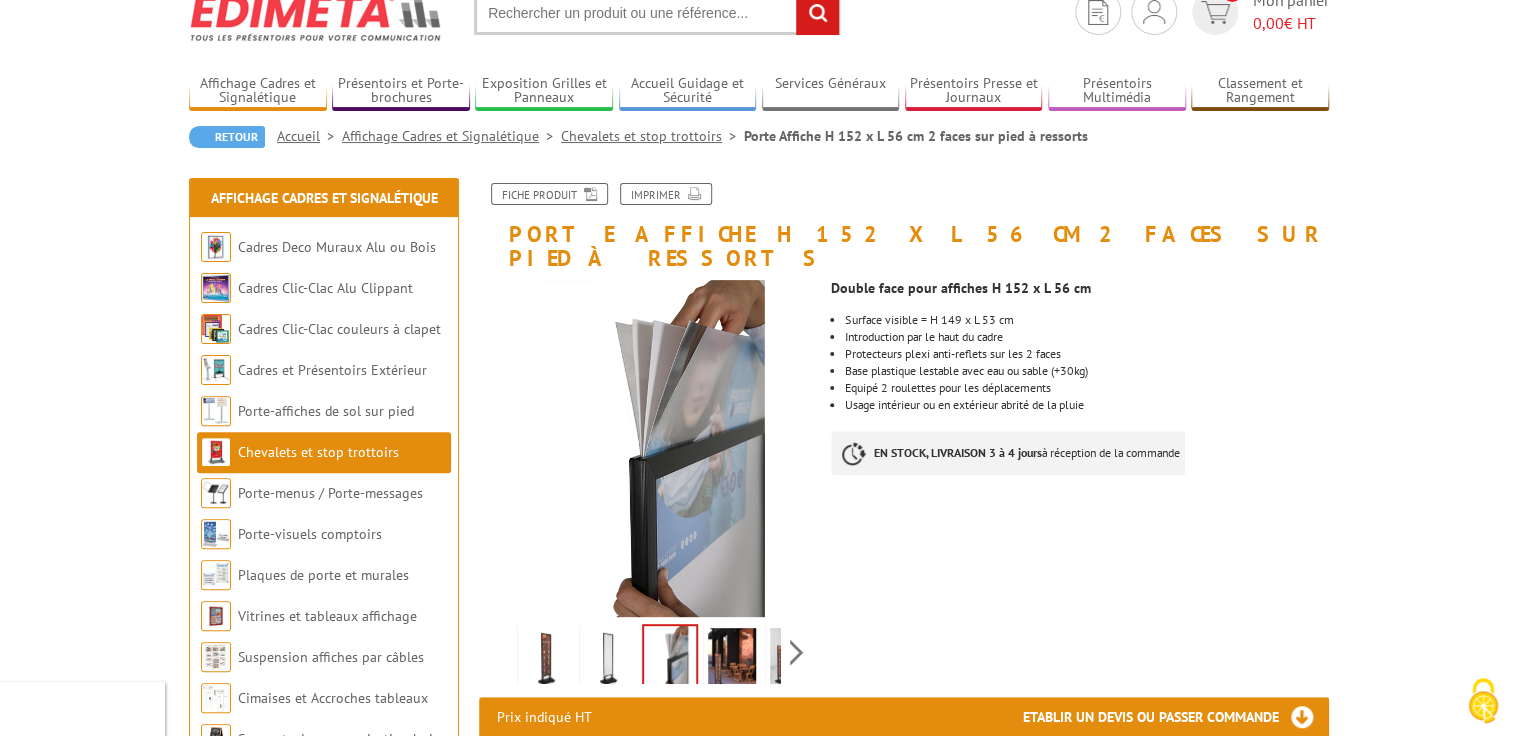 click at bounding box center (732, 659) 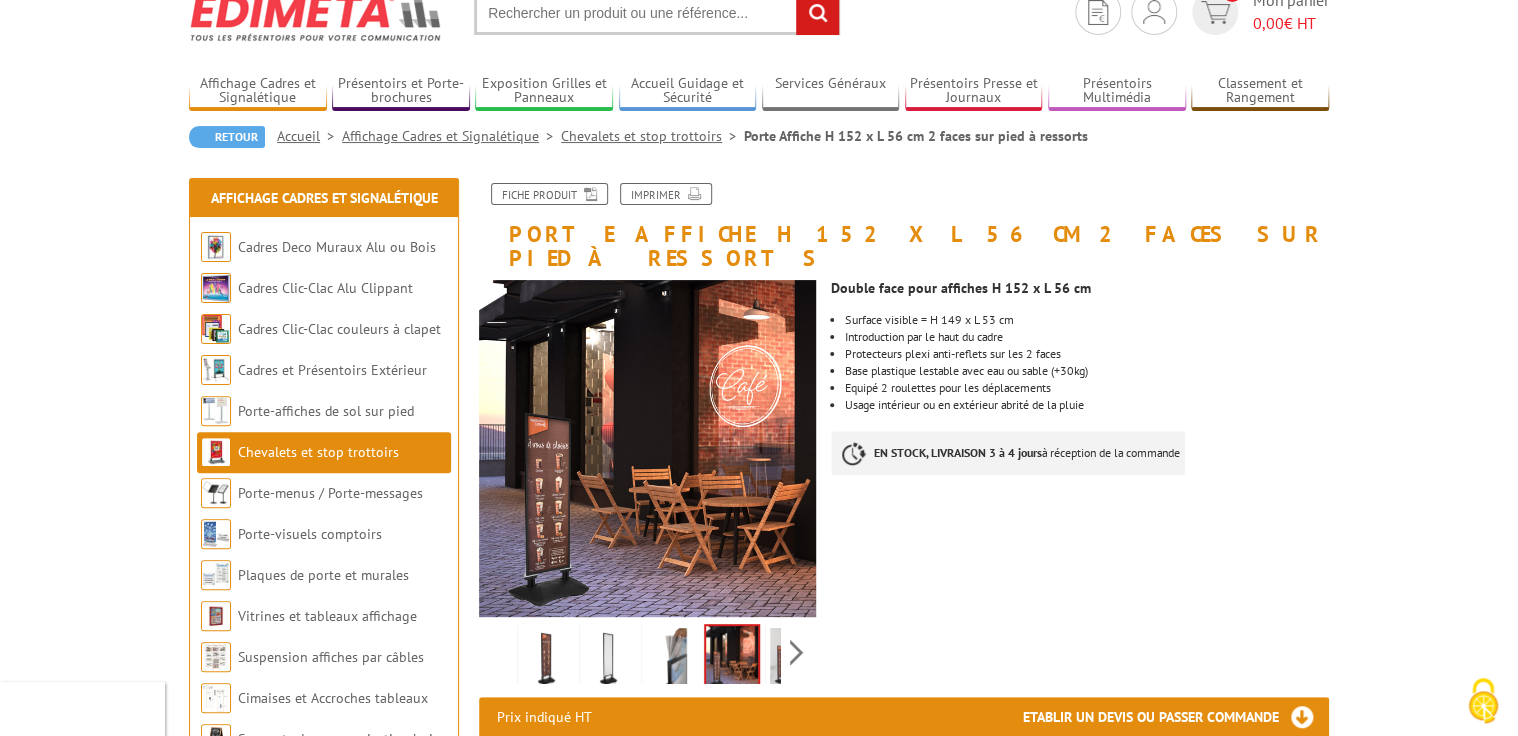 click at bounding box center (670, 659) 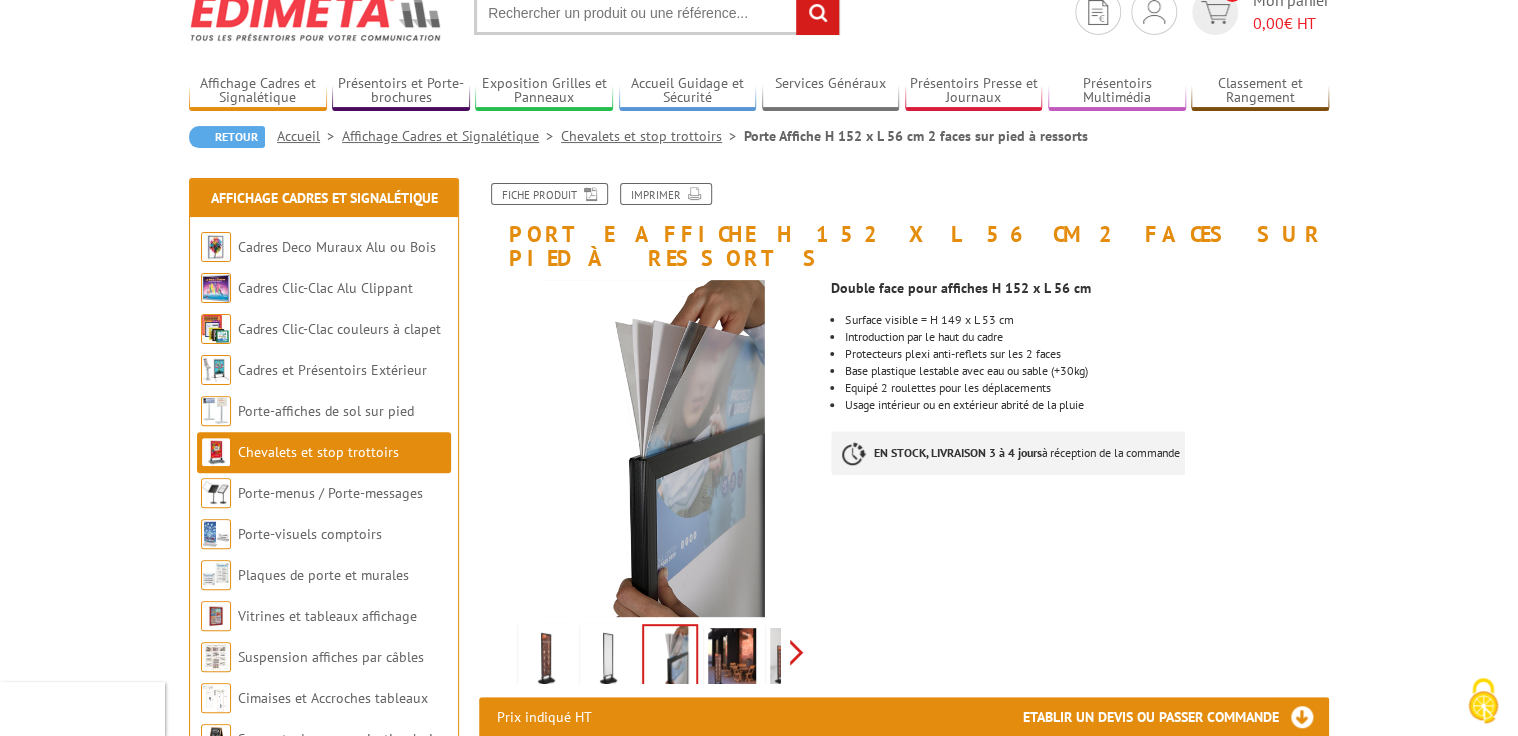 click on "Previous Next" at bounding box center (647, 652) 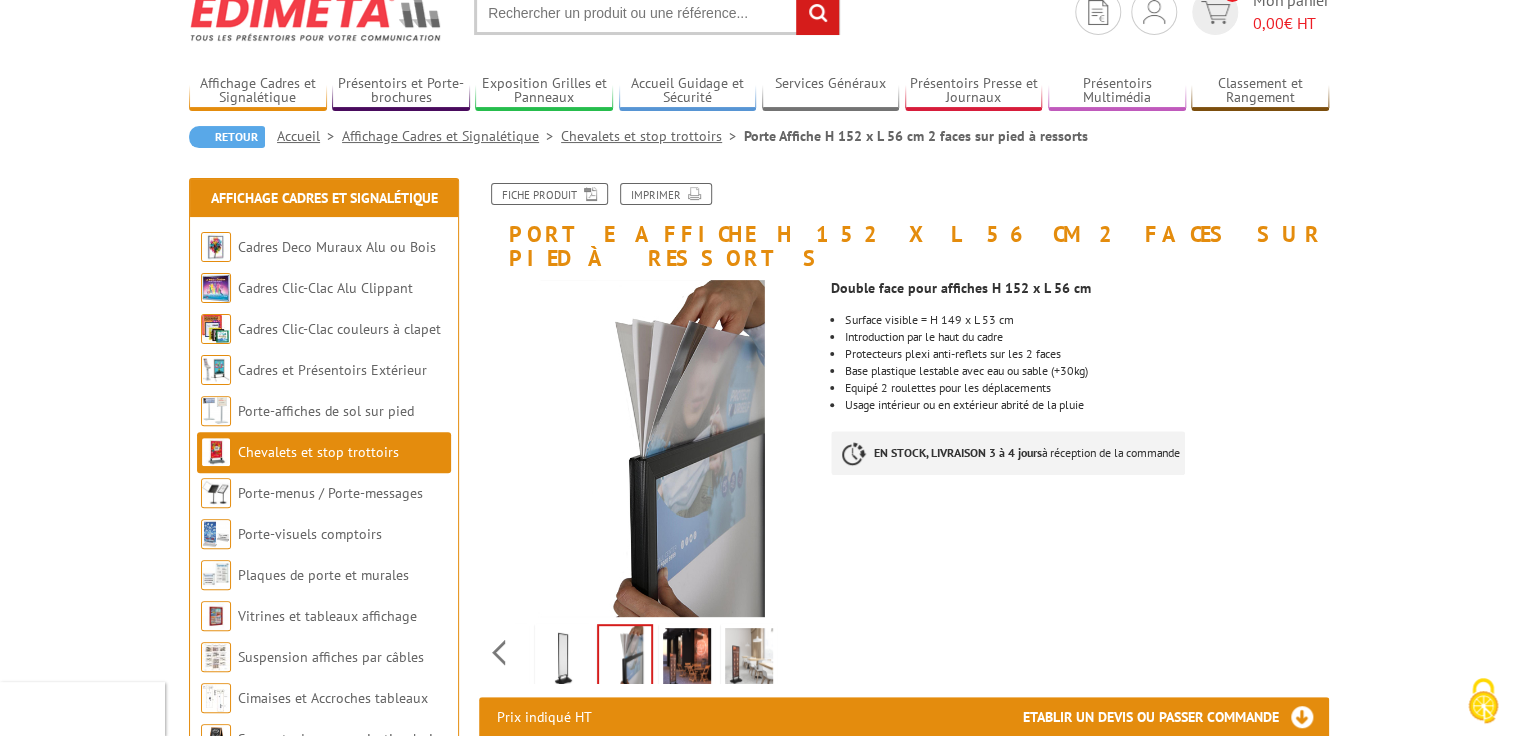 click at bounding box center (749, 659) 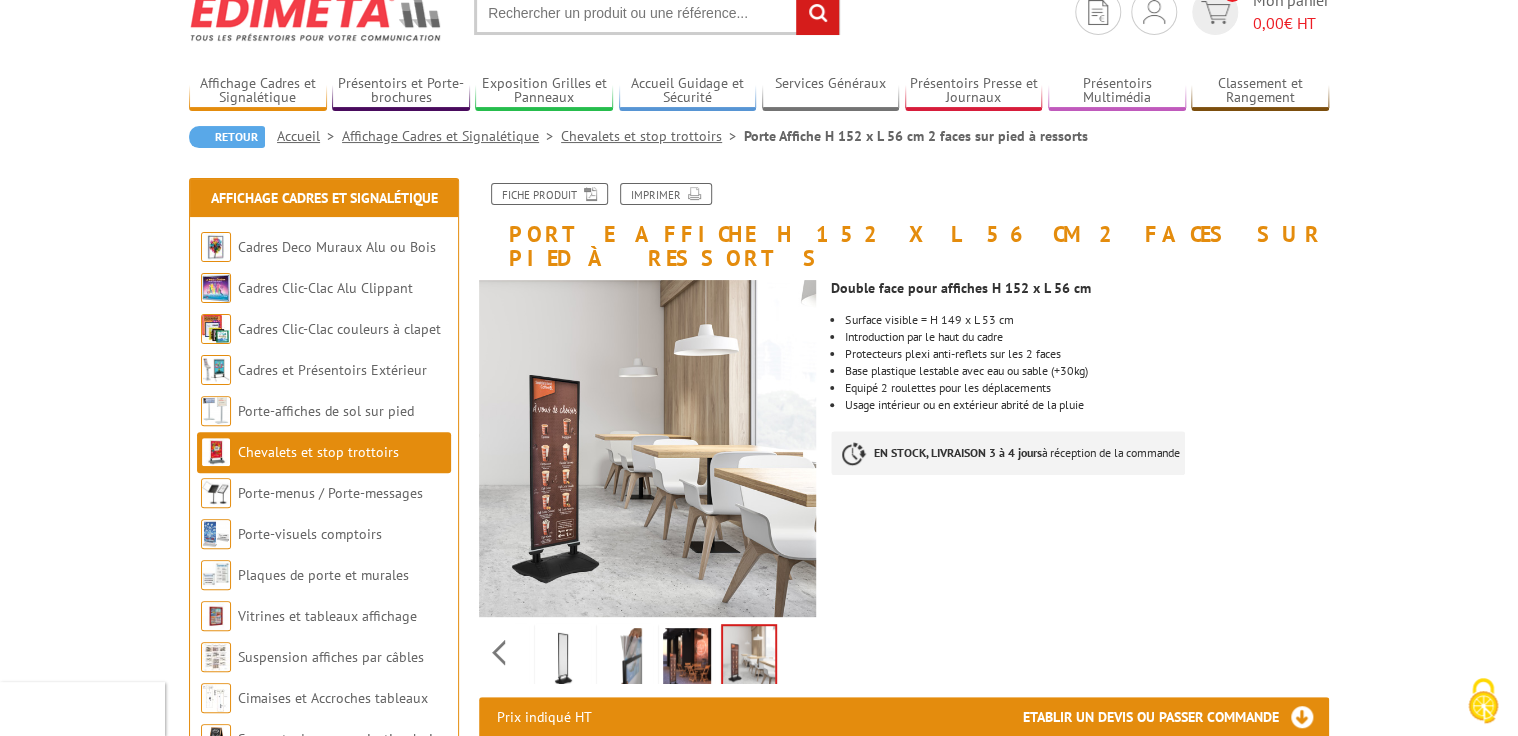 click at bounding box center (625, 659) 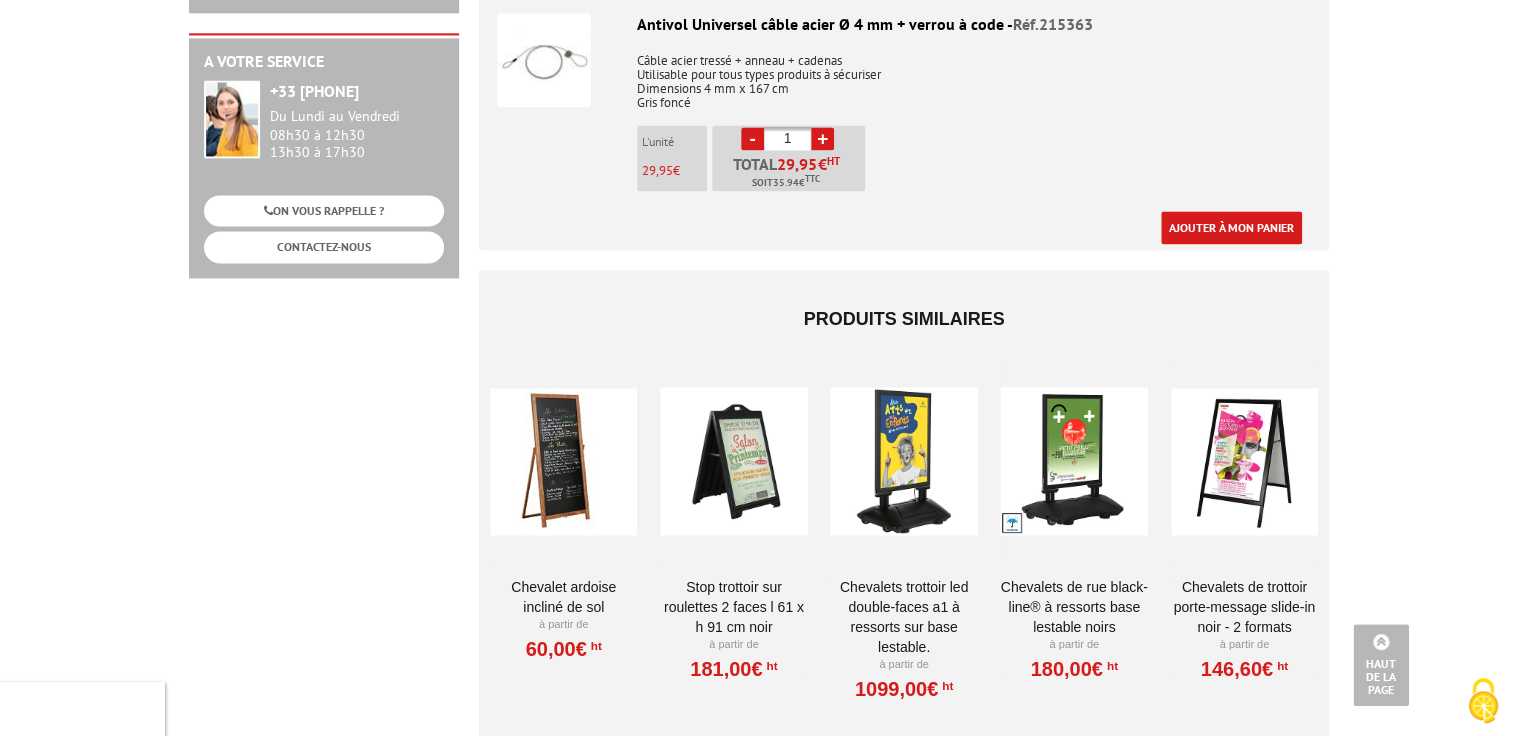 scroll, scrollTop: 1360, scrollLeft: 0, axis: vertical 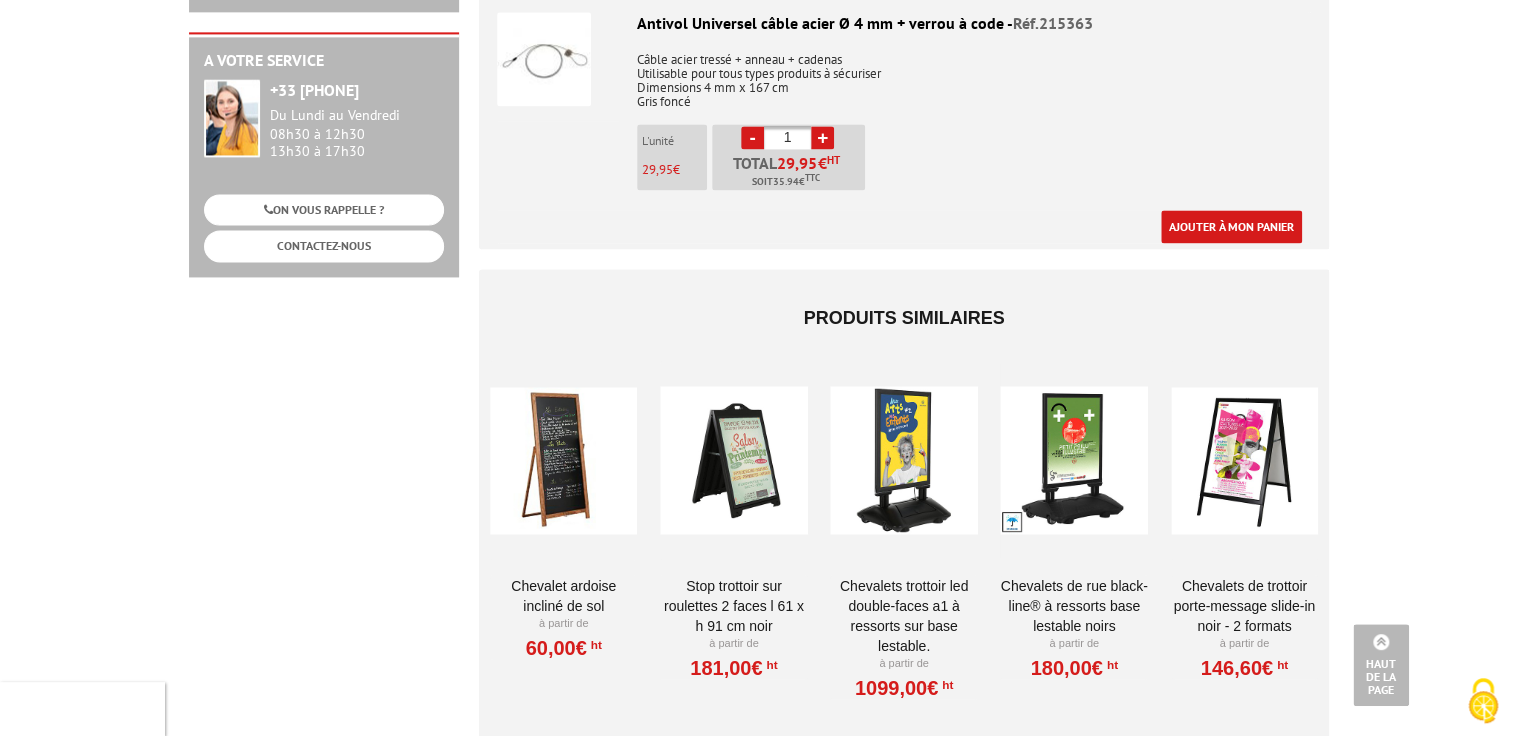 click at bounding box center (563, 460) 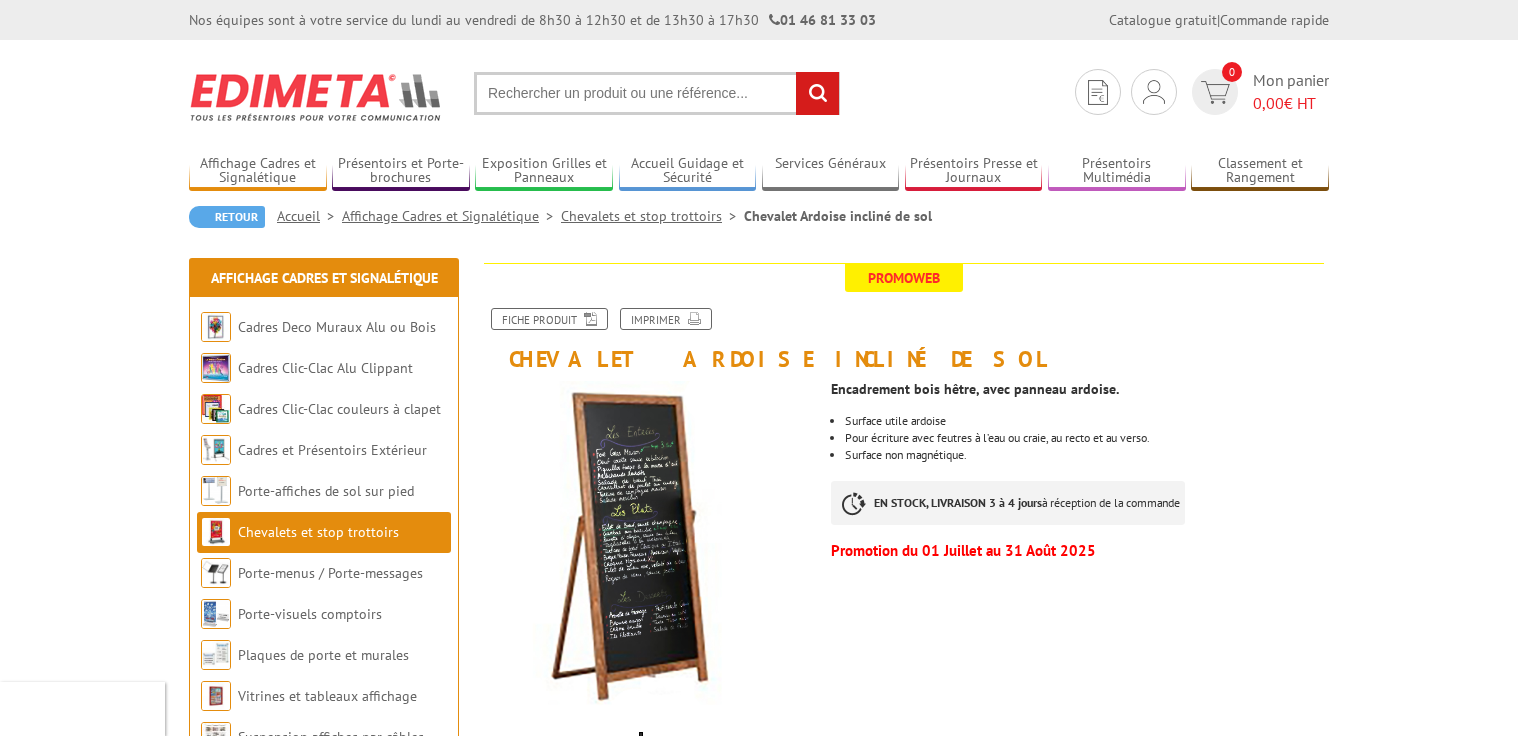 scroll, scrollTop: 0, scrollLeft: 0, axis: both 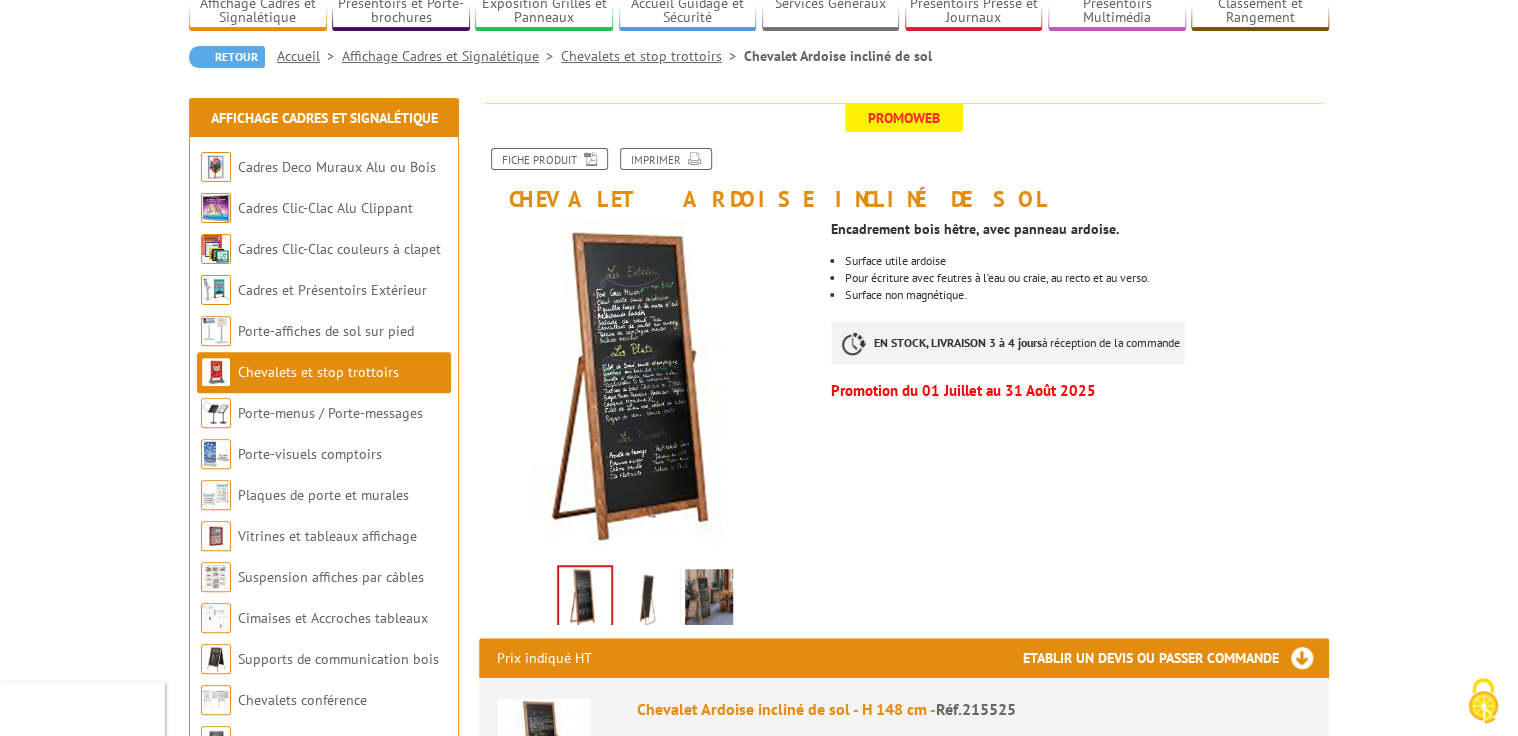 click at bounding box center (709, 600) 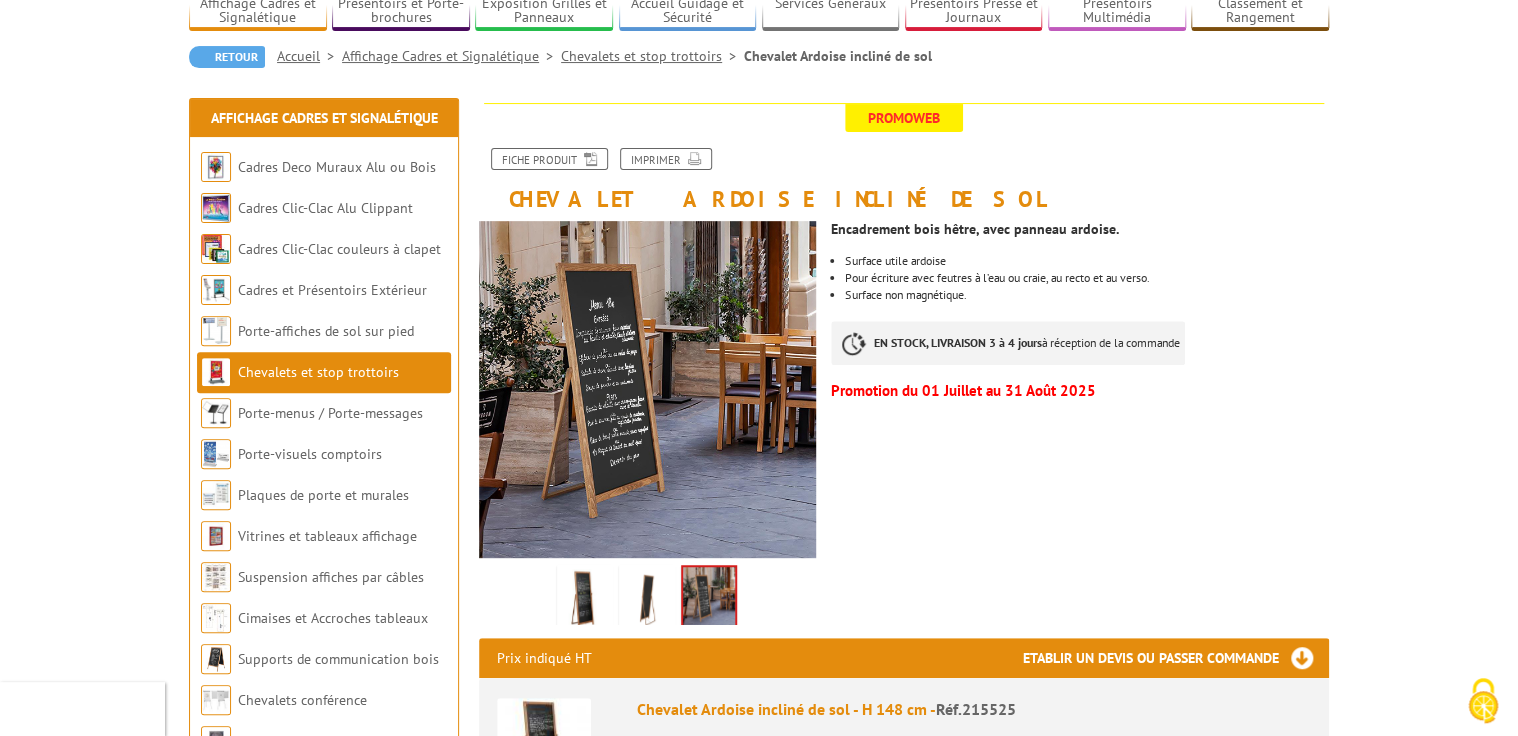 click at bounding box center [647, 600] 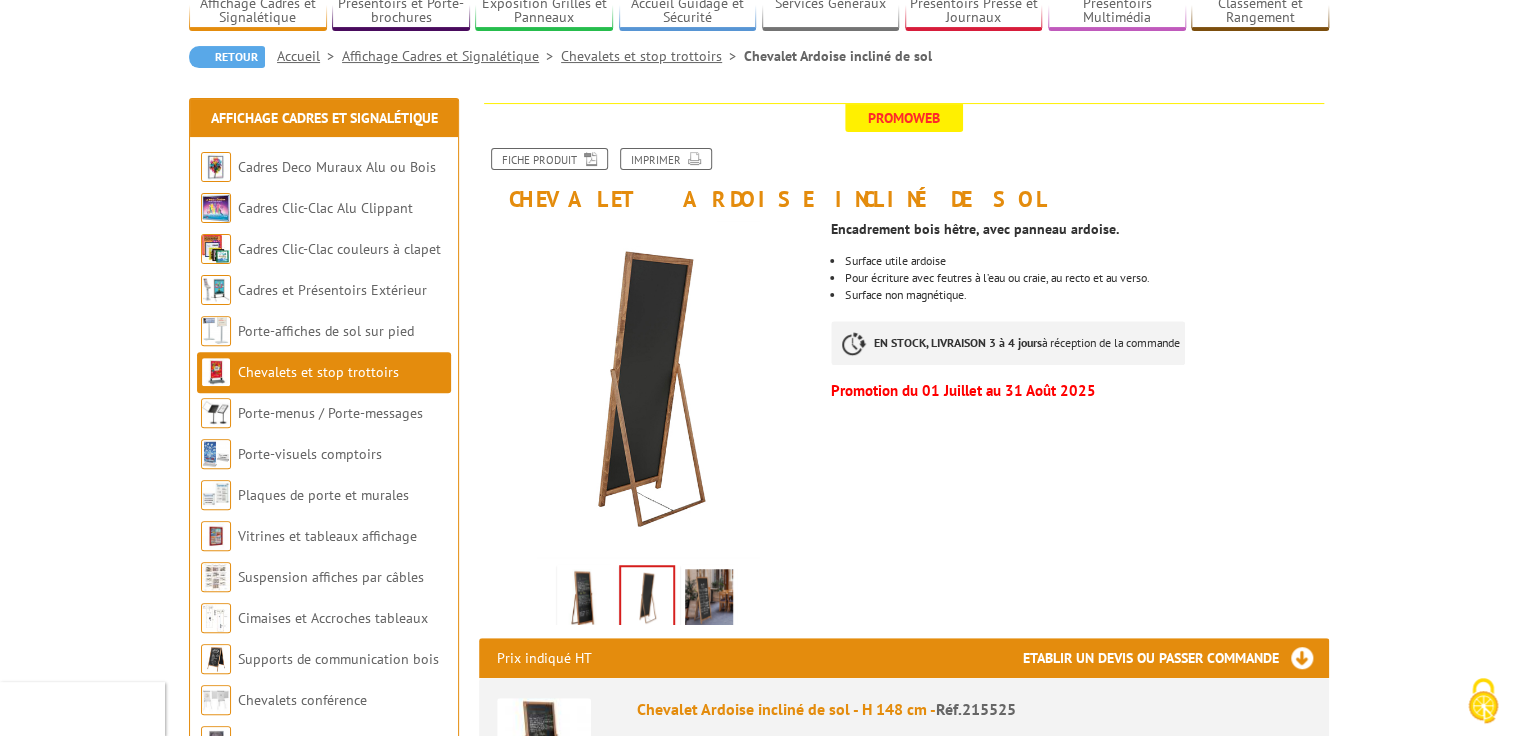 click at bounding box center [585, 600] 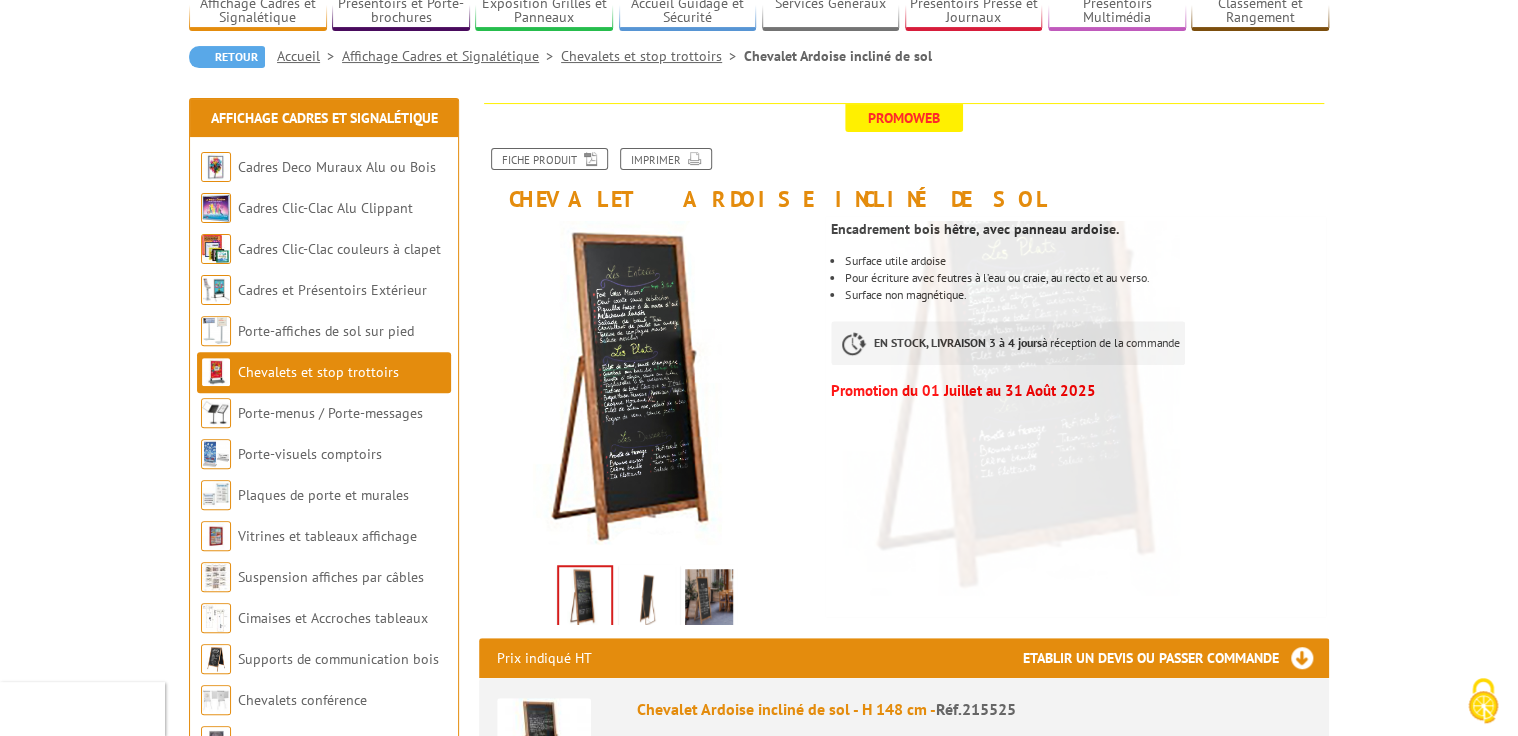 click at bounding box center [709, 600] 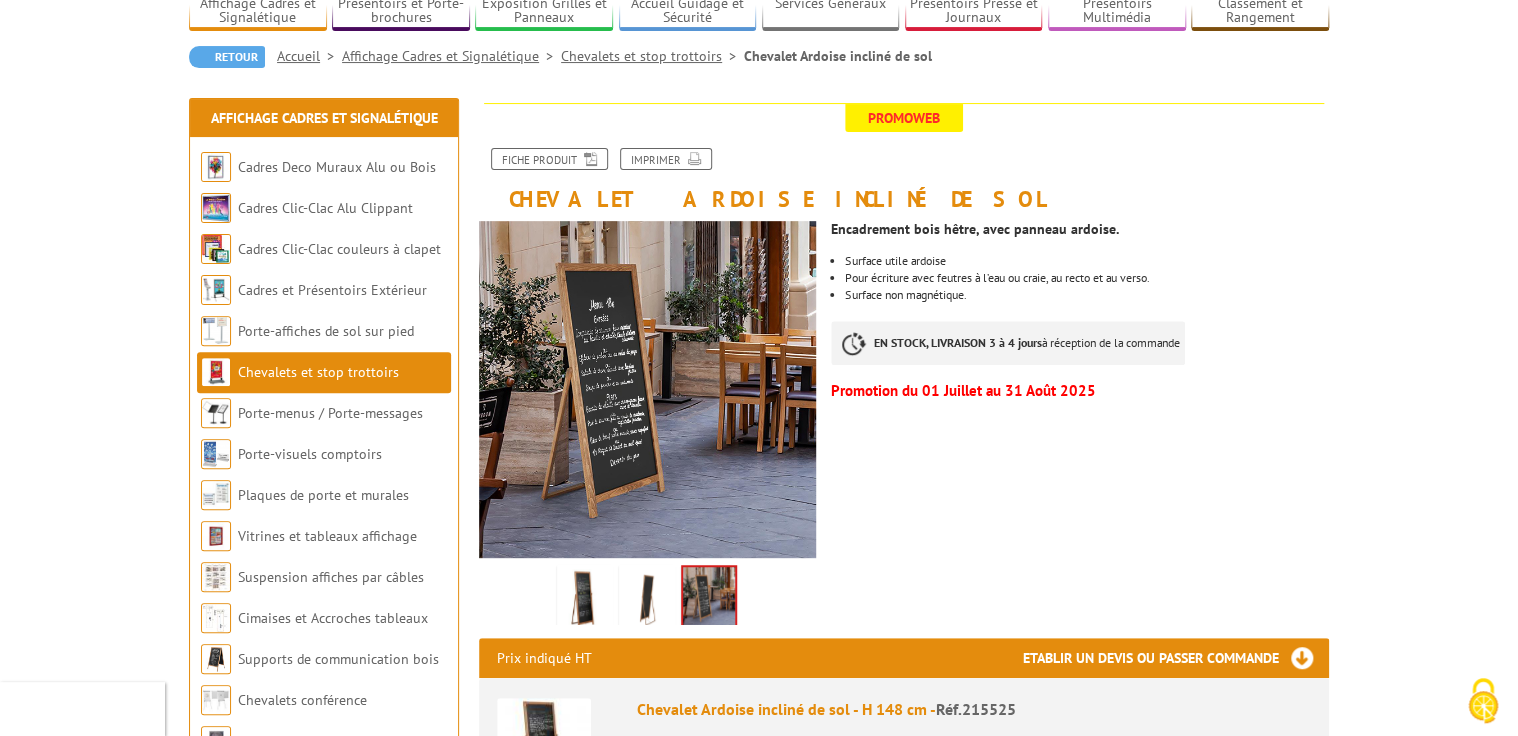 click at bounding box center (585, 600) 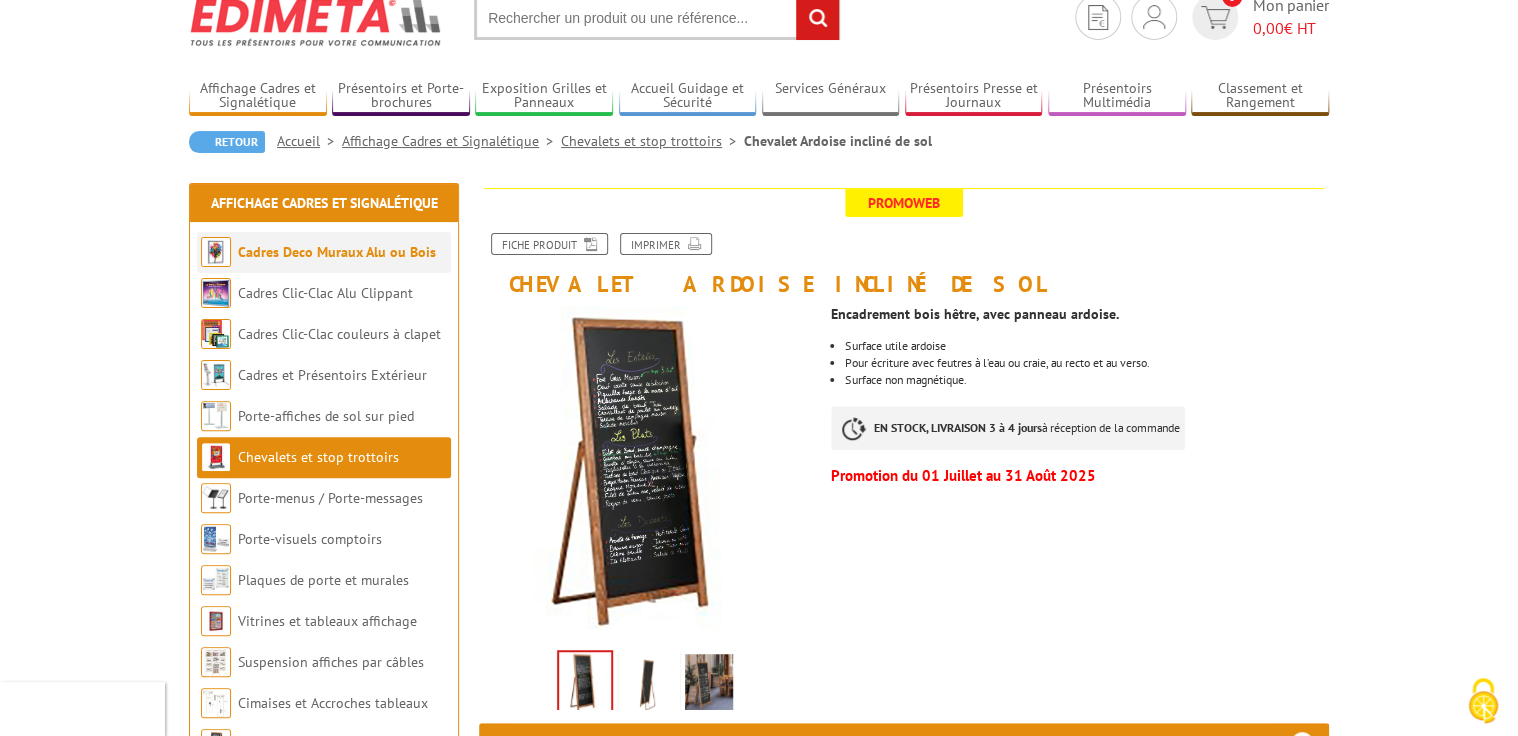 scroll, scrollTop: 0, scrollLeft: 0, axis: both 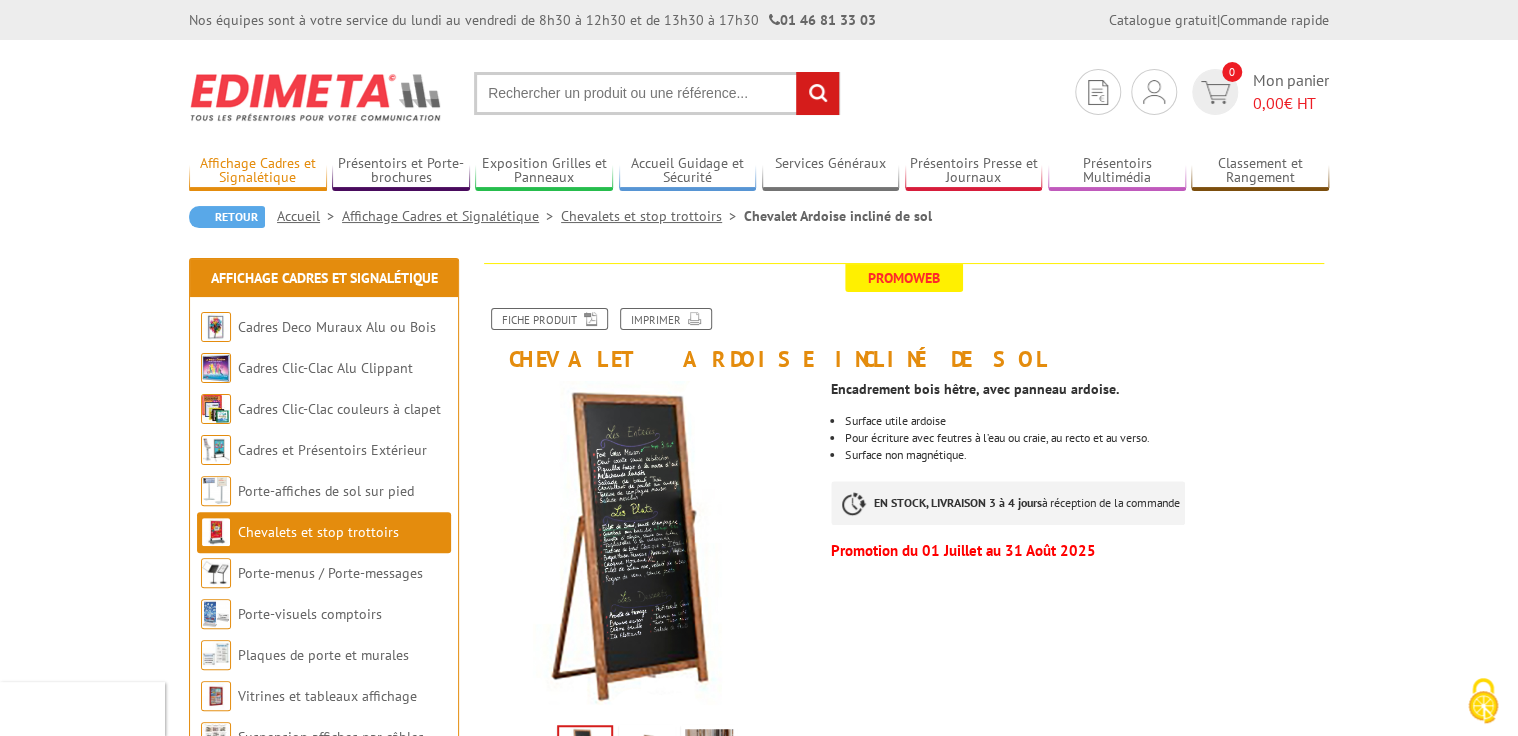 click on "Affichage Cadres et Signalétique" at bounding box center (258, 171) 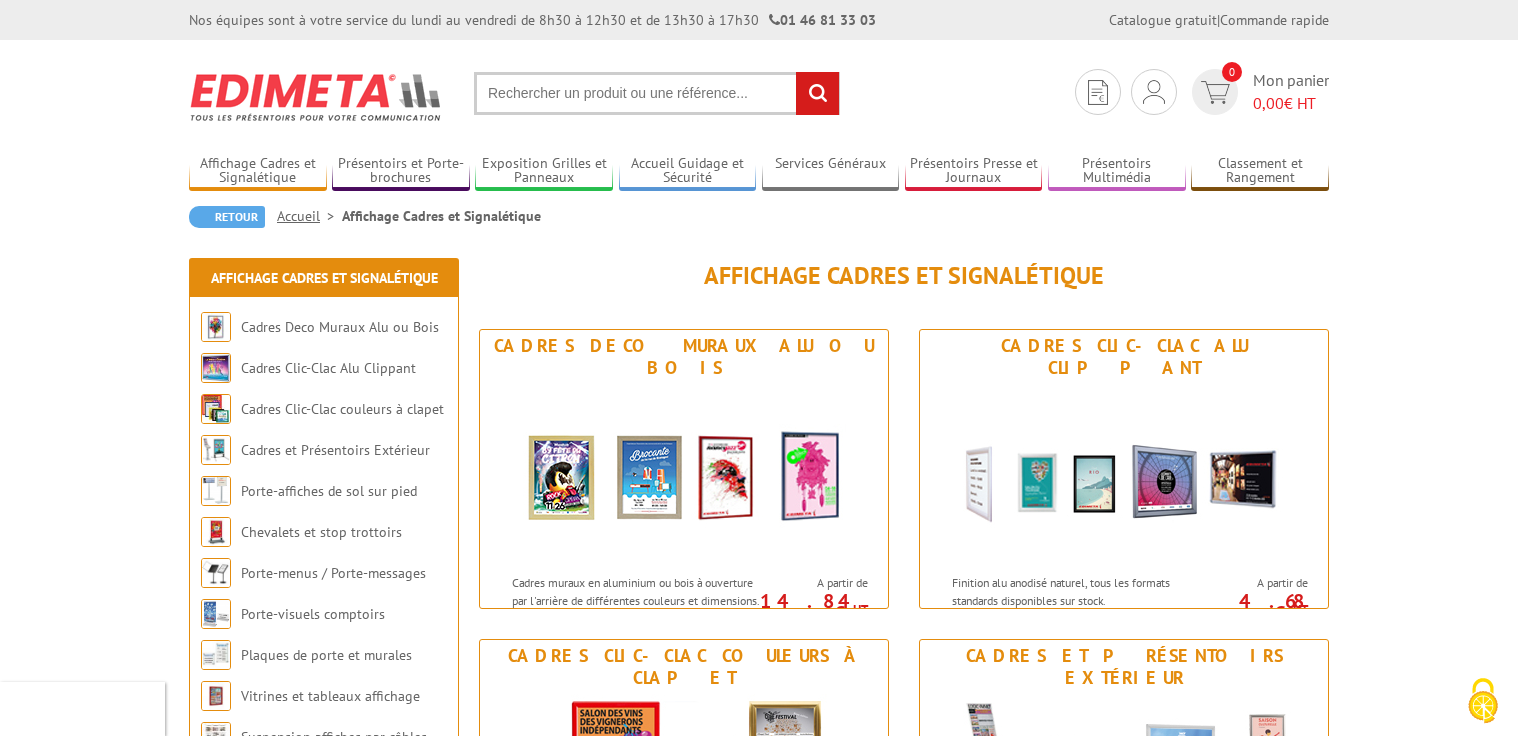 scroll, scrollTop: 0, scrollLeft: 0, axis: both 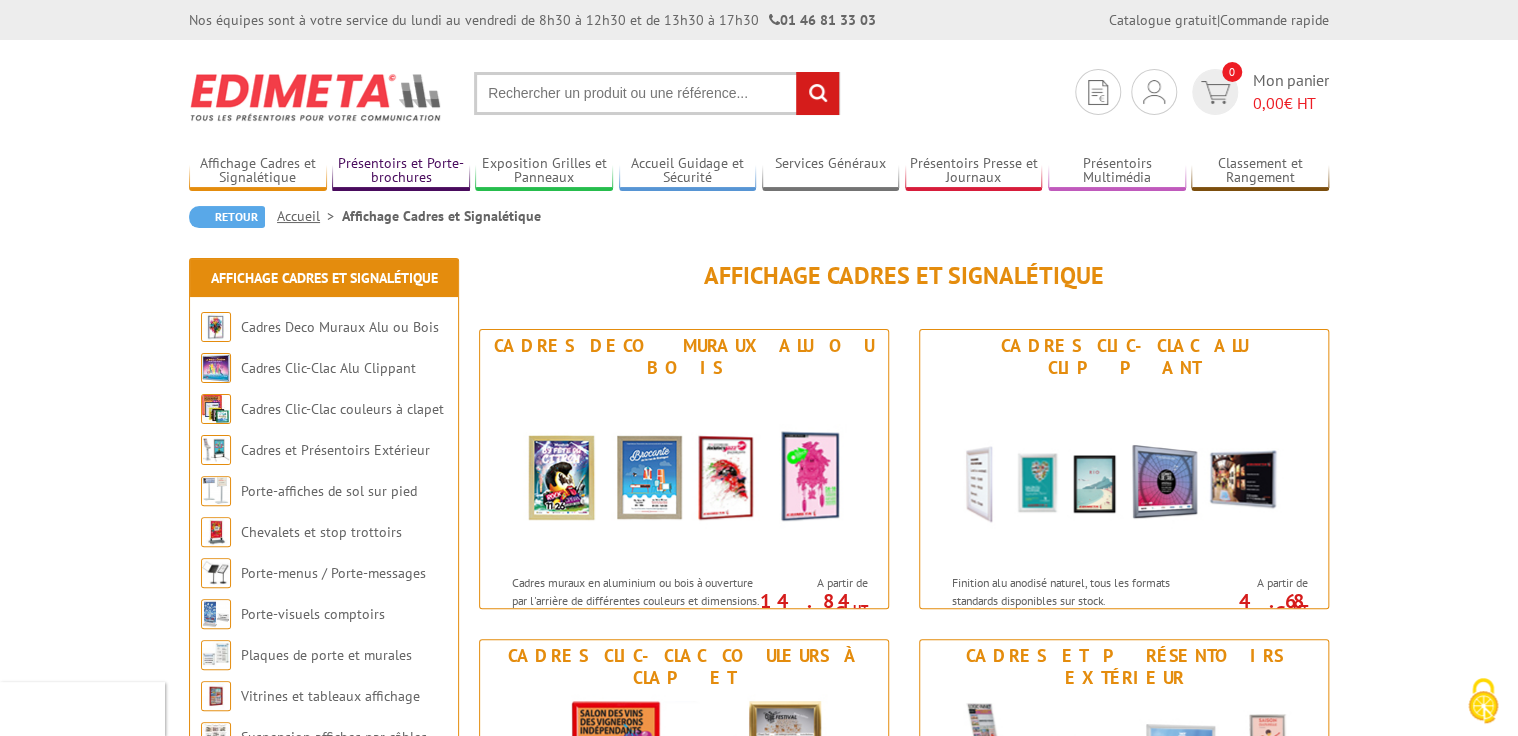 click on "Présentoirs et Porte-brochures" at bounding box center (401, 171) 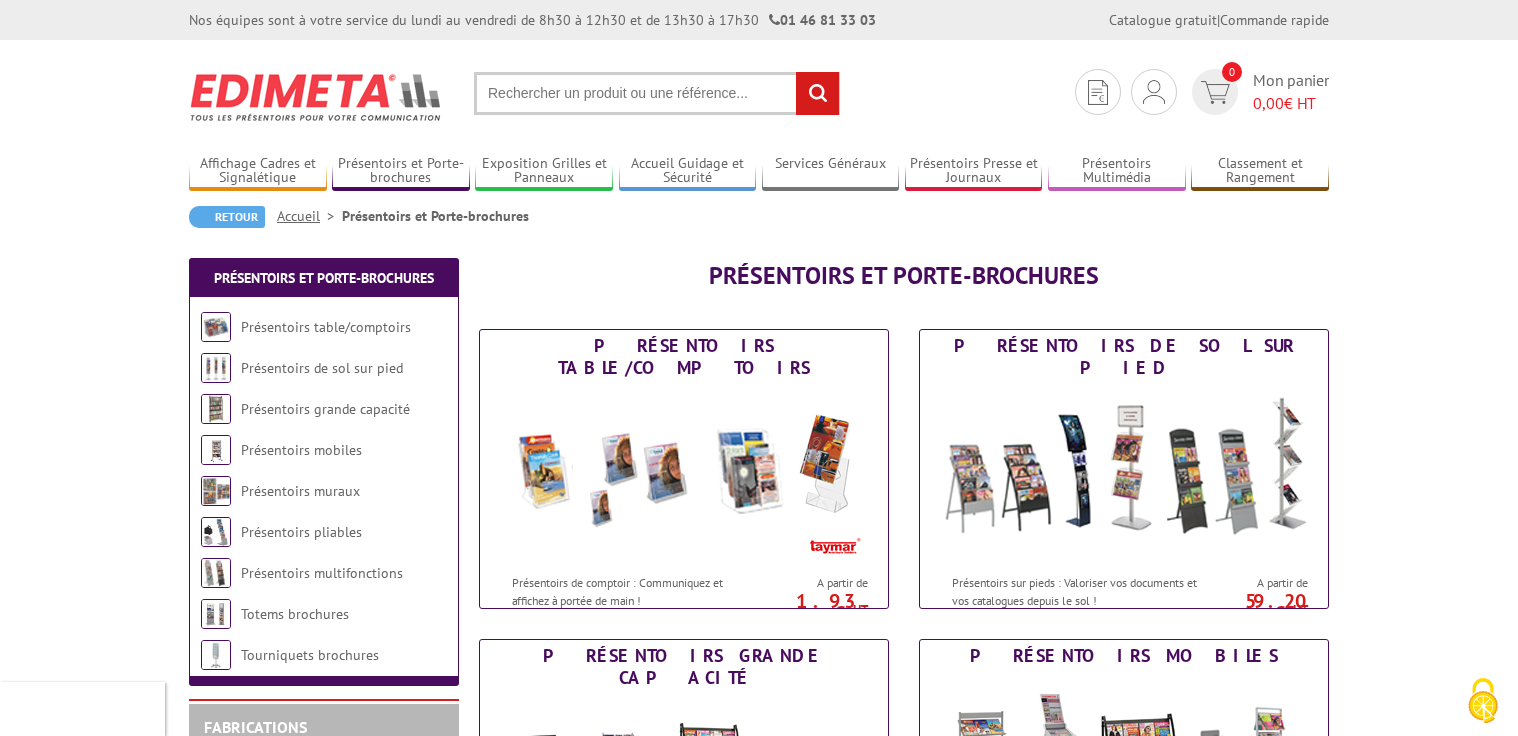 scroll, scrollTop: 0, scrollLeft: 0, axis: both 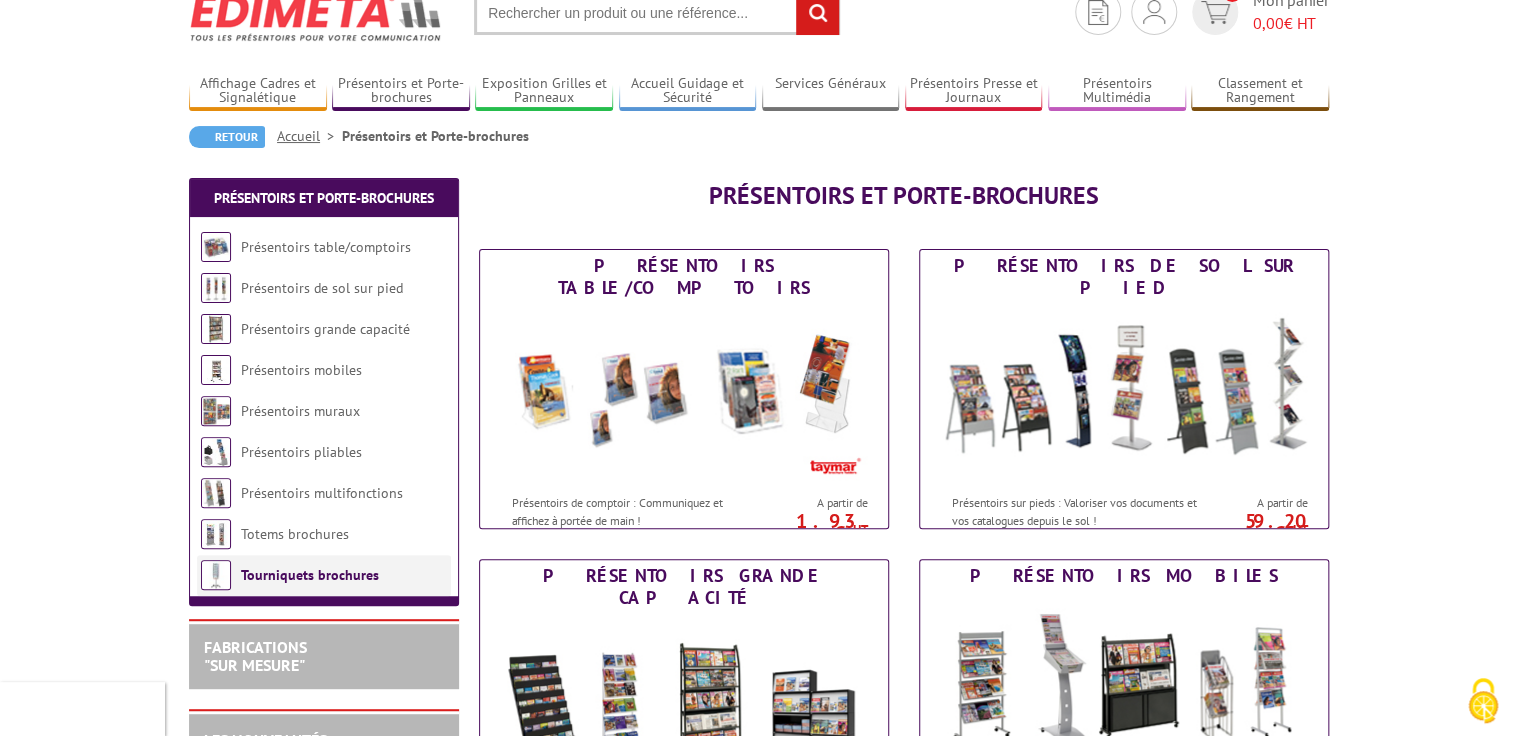 click on "Tourniquets brochures" at bounding box center [310, 575] 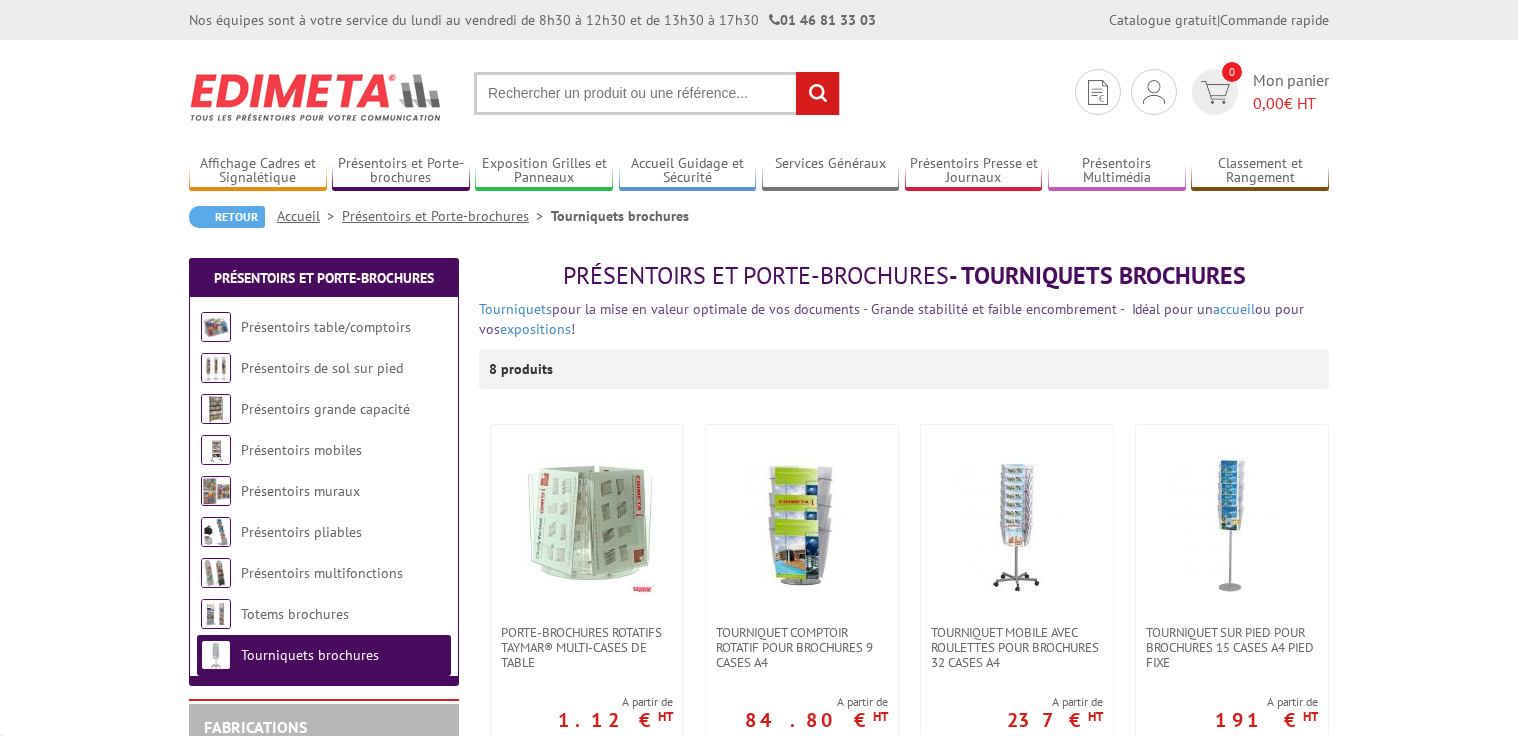 scroll, scrollTop: 0, scrollLeft: 0, axis: both 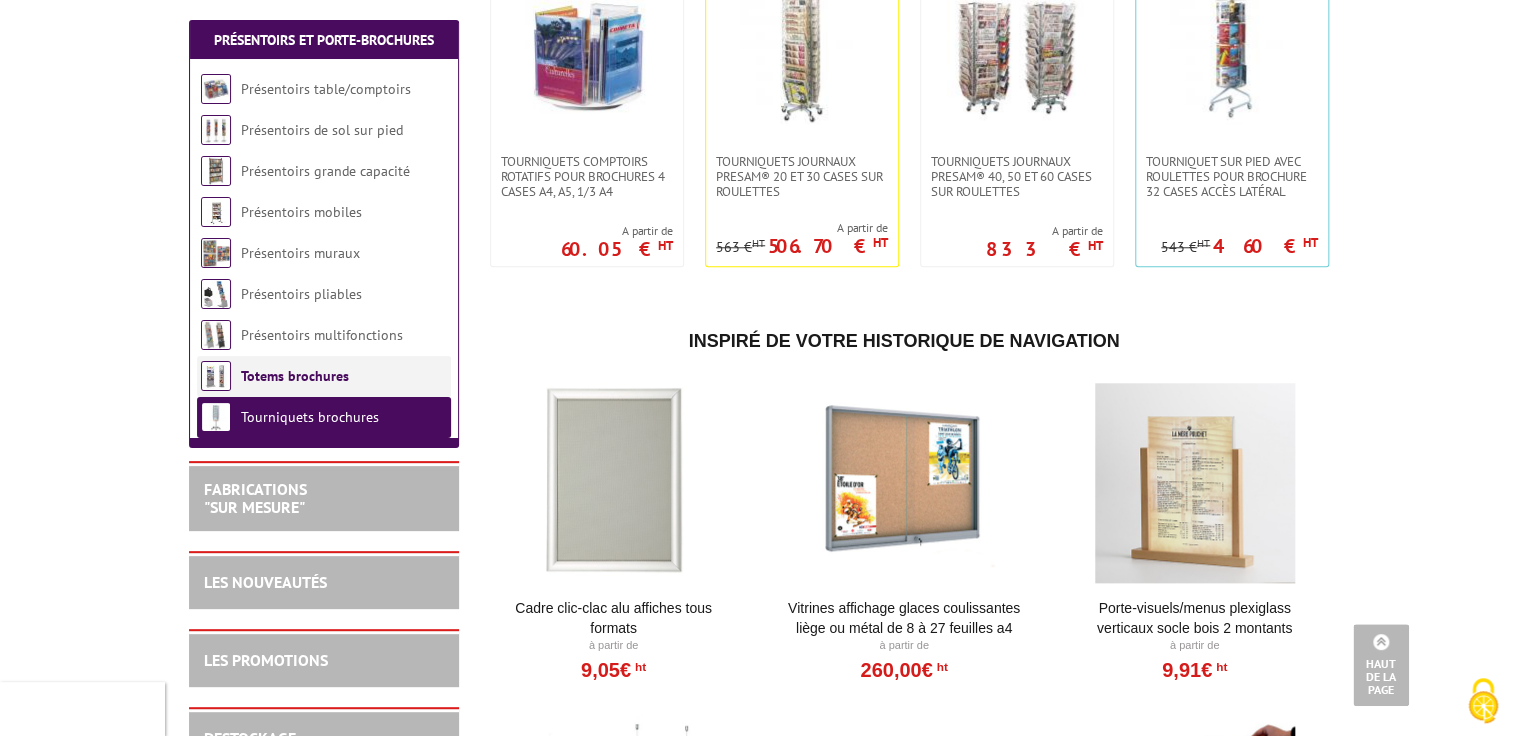 click on "Totems brochures" at bounding box center (295, 376) 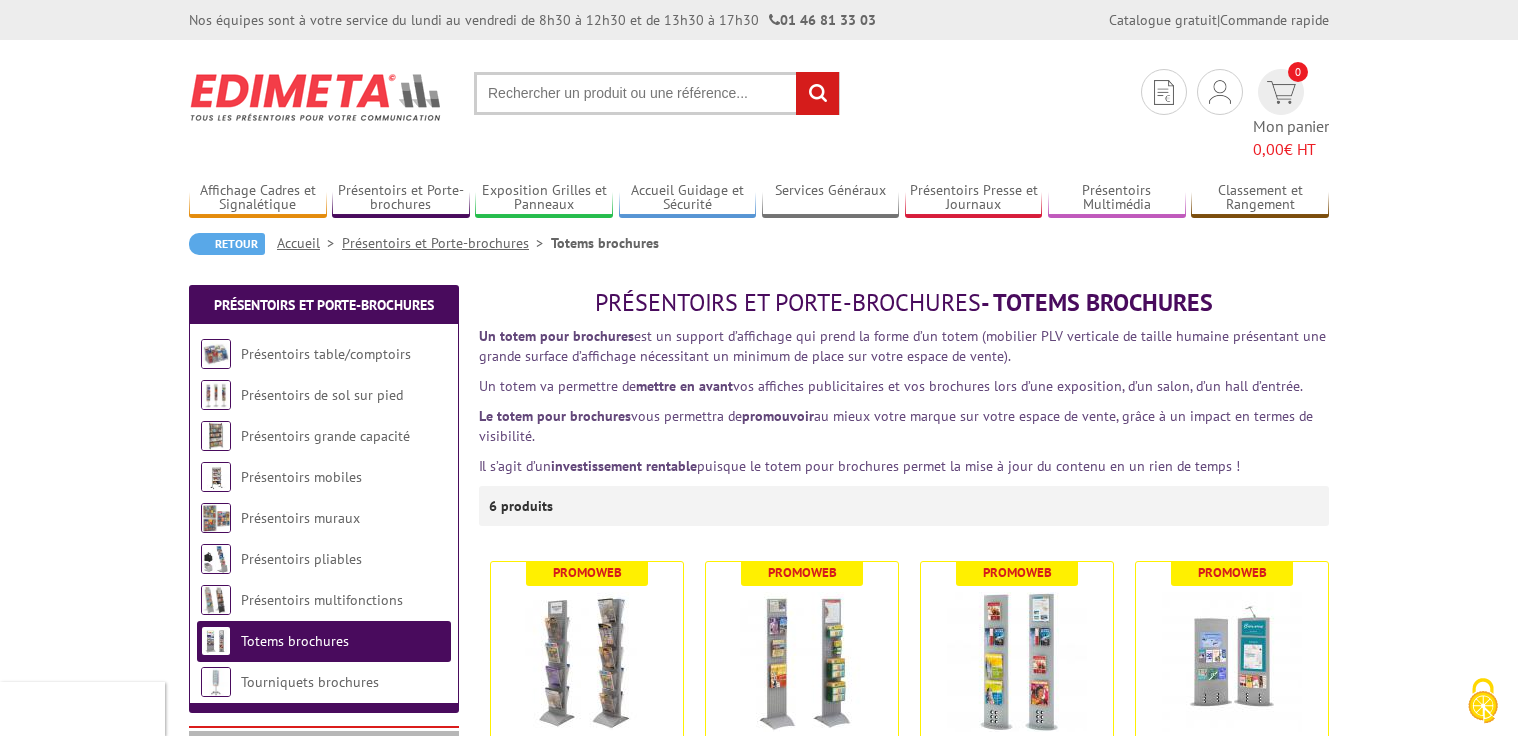 scroll, scrollTop: 0, scrollLeft: 0, axis: both 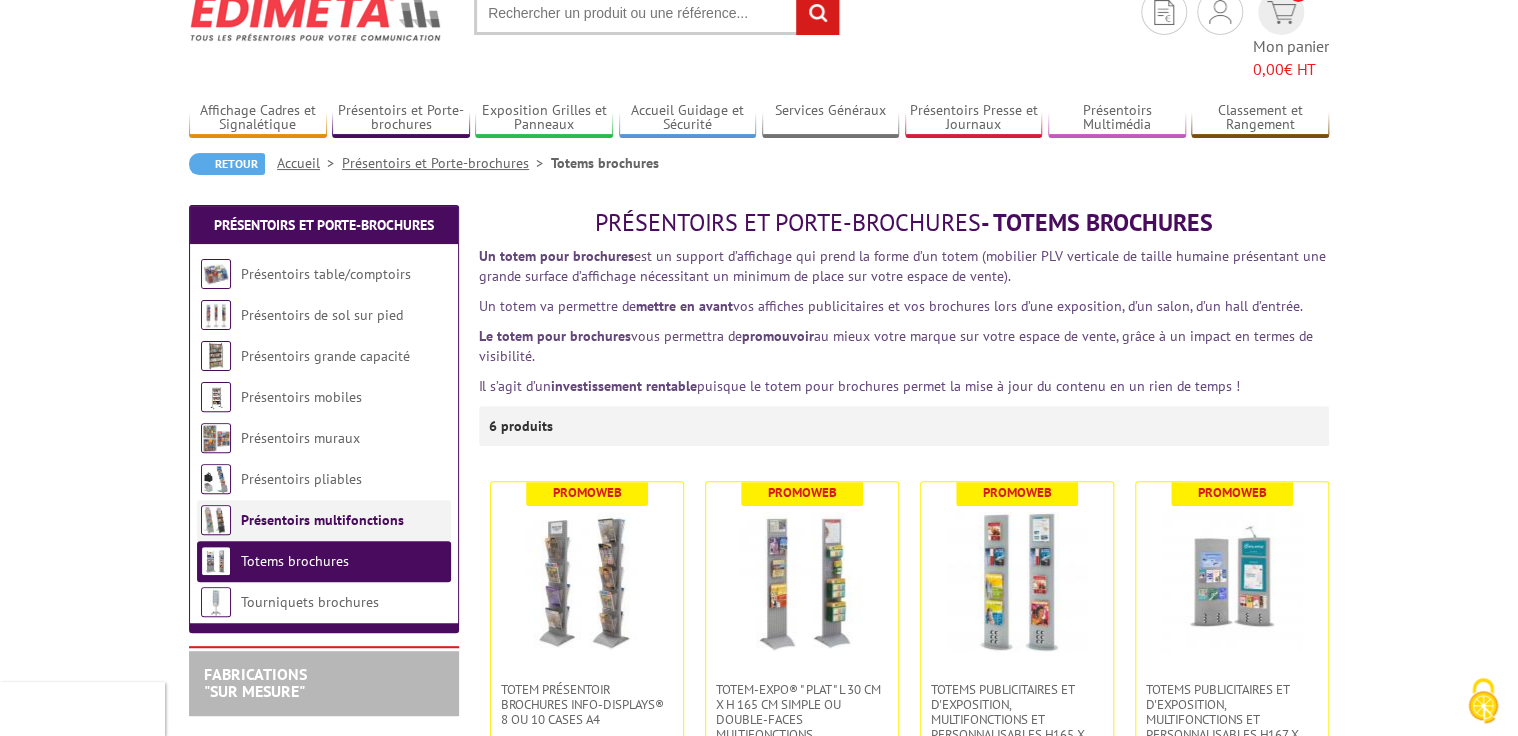 click on "Présentoirs multifonctions" at bounding box center (322, 520) 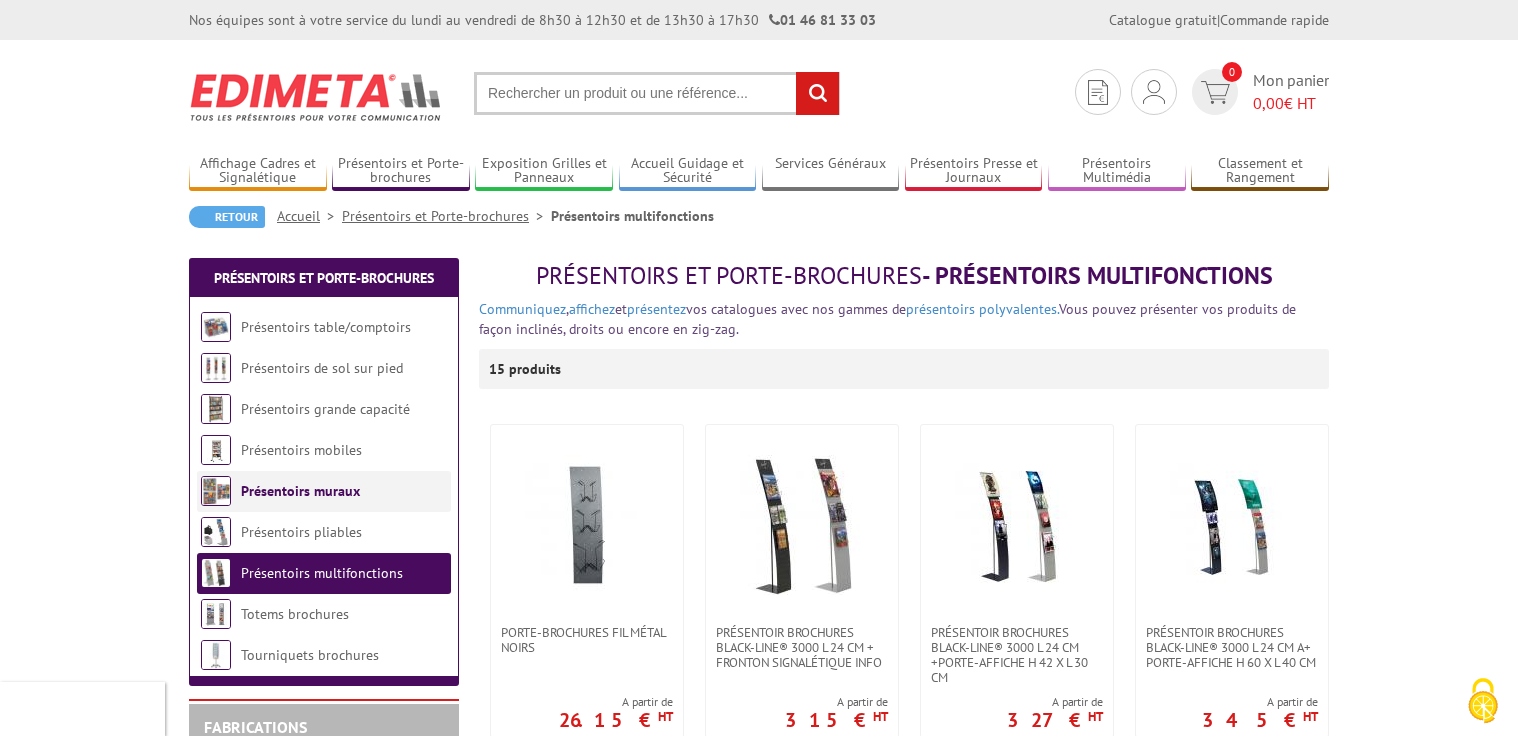 scroll, scrollTop: 0, scrollLeft: 0, axis: both 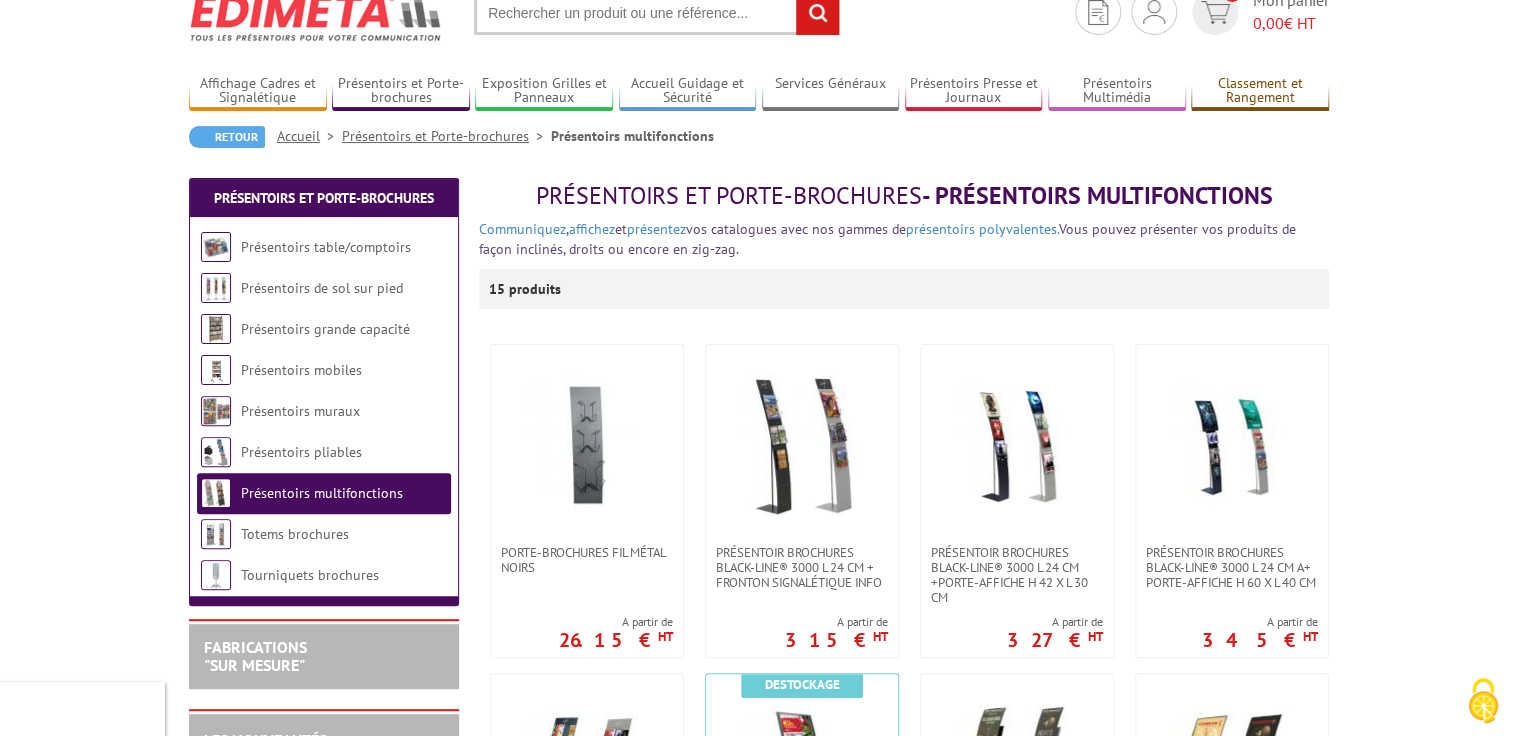 click on "Classement et Rangement" at bounding box center (1260, 91) 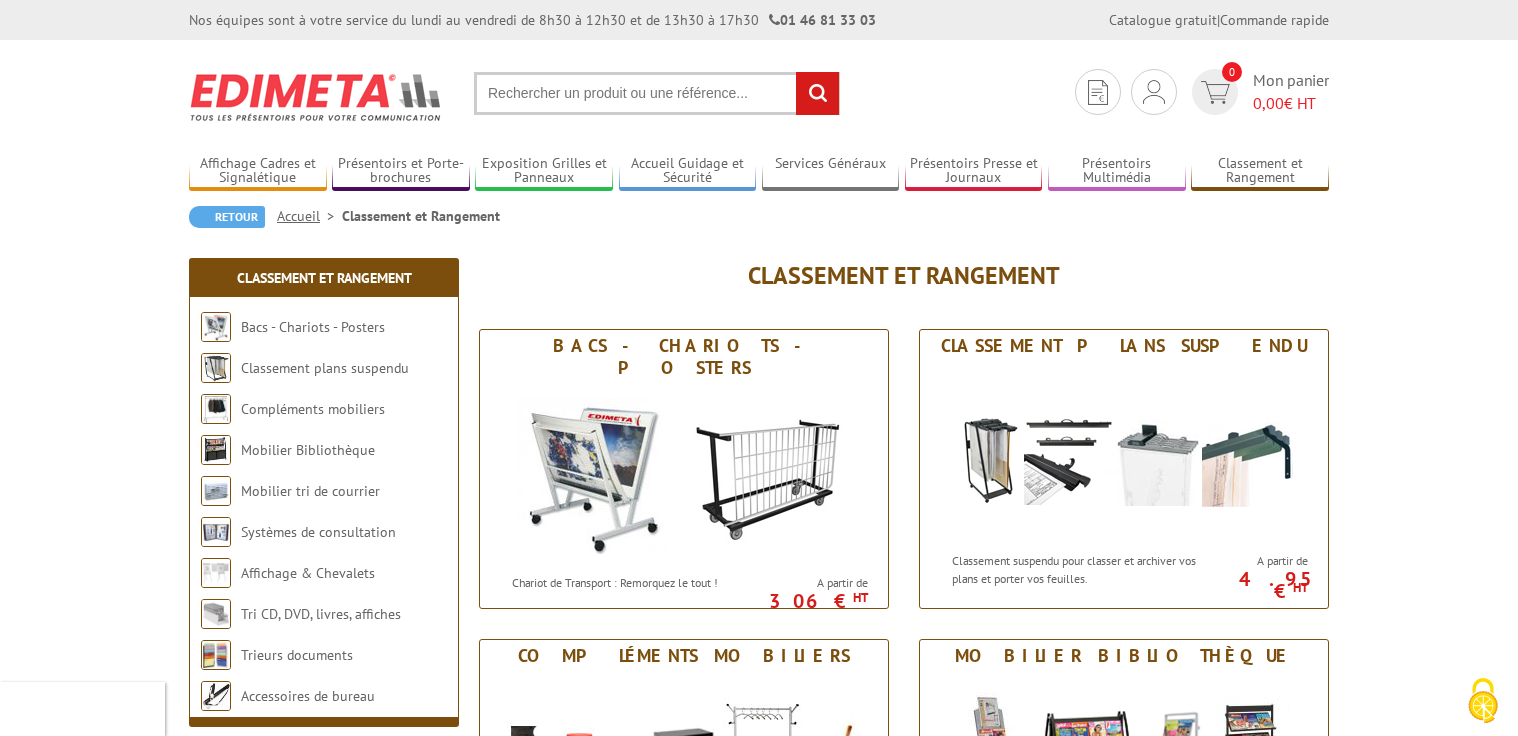 scroll, scrollTop: 0, scrollLeft: 0, axis: both 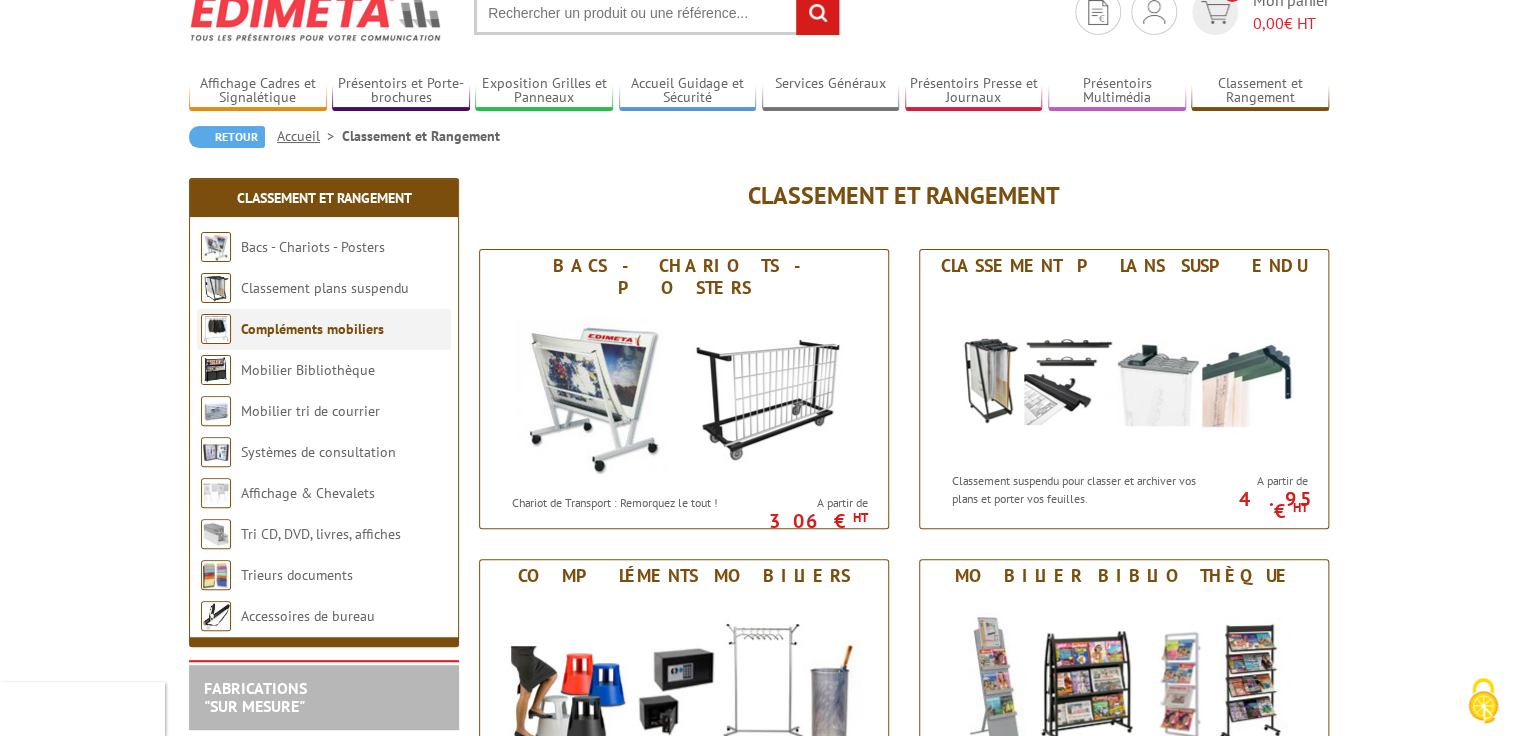 click on "Compléments mobiliers" at bounding box center (312, 329) 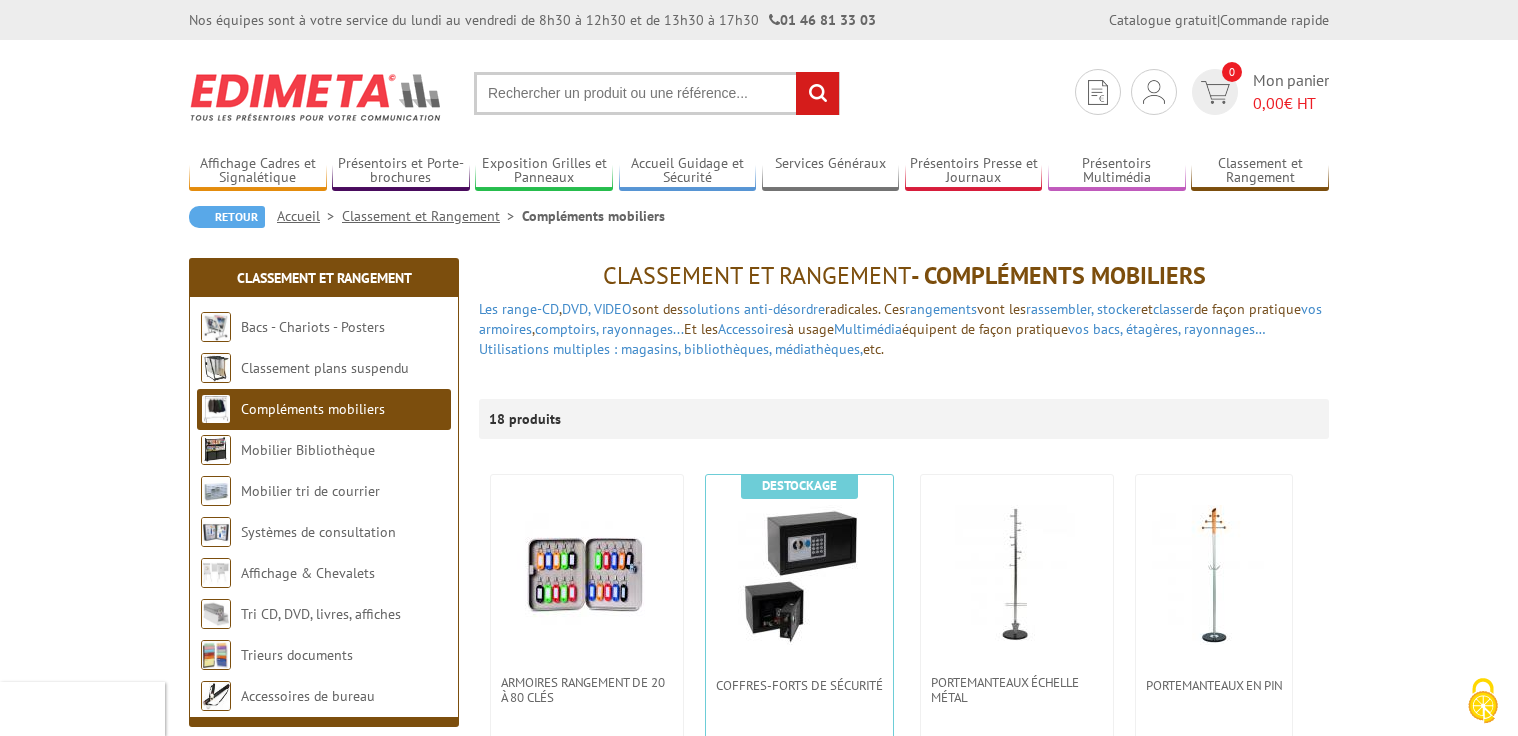 scroll, scrollTop: 0, scrollLeft: 0, axis: both 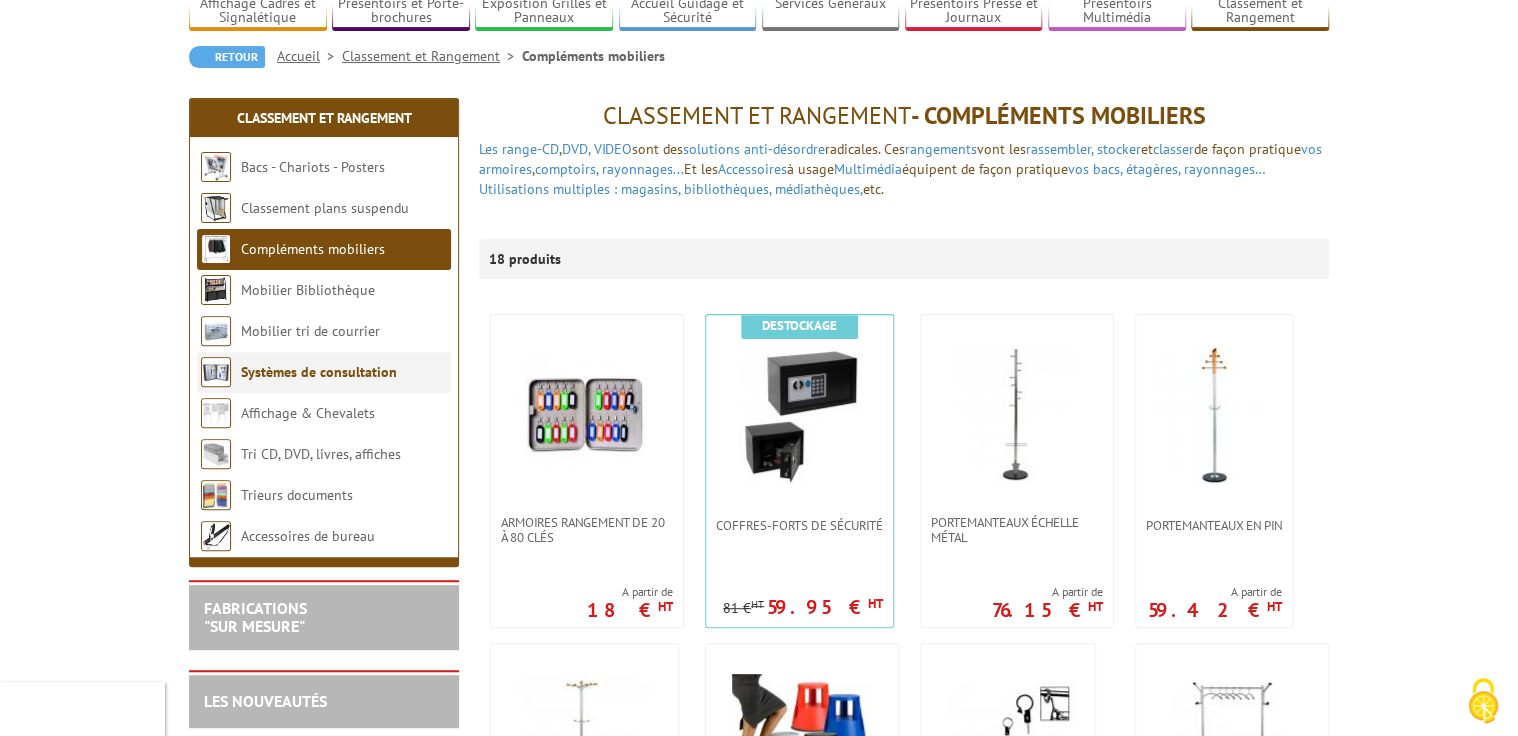 click on "Systèmes de consultation" at bounding box center (319, 372) 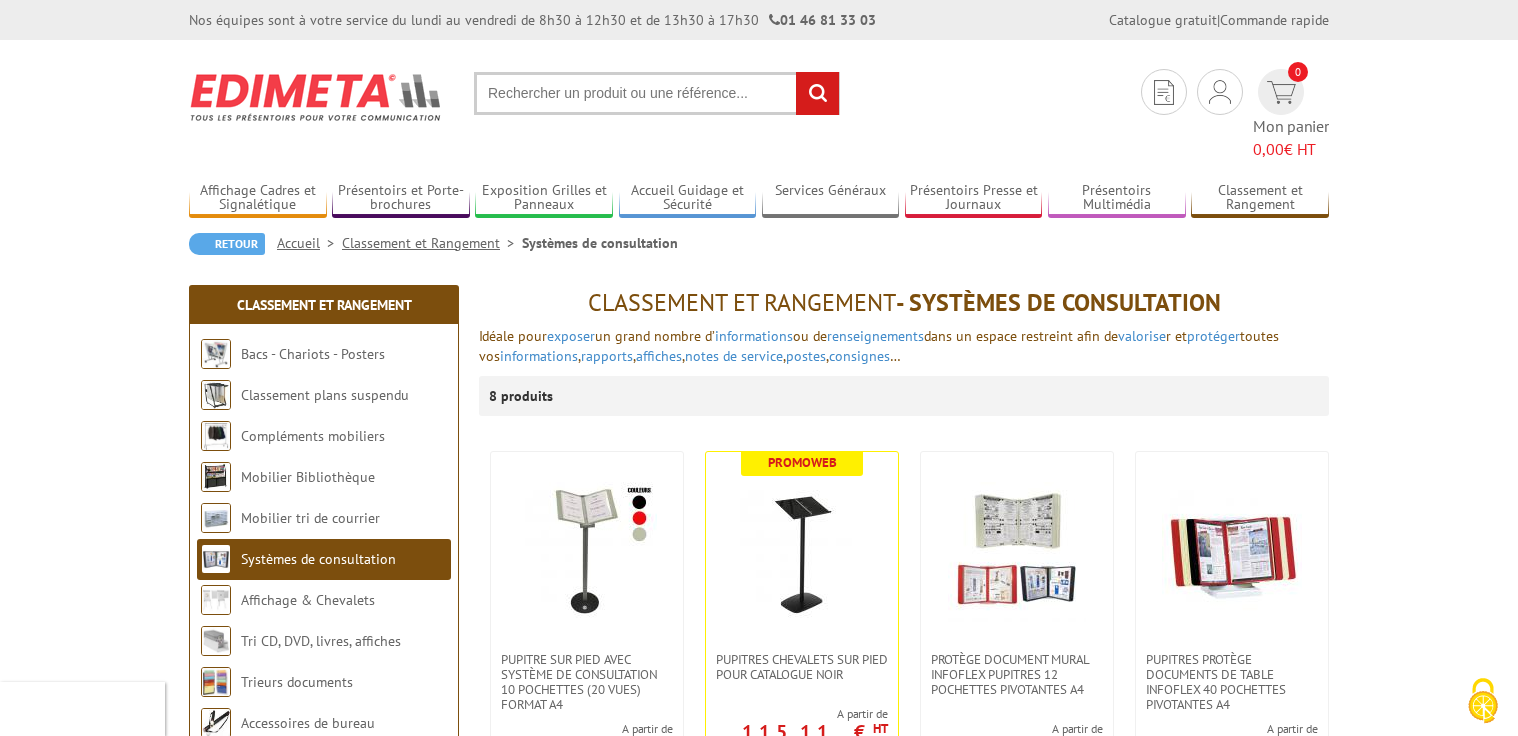 scroll, scrollTop: 0, scrollLeft: 0, axis: both 